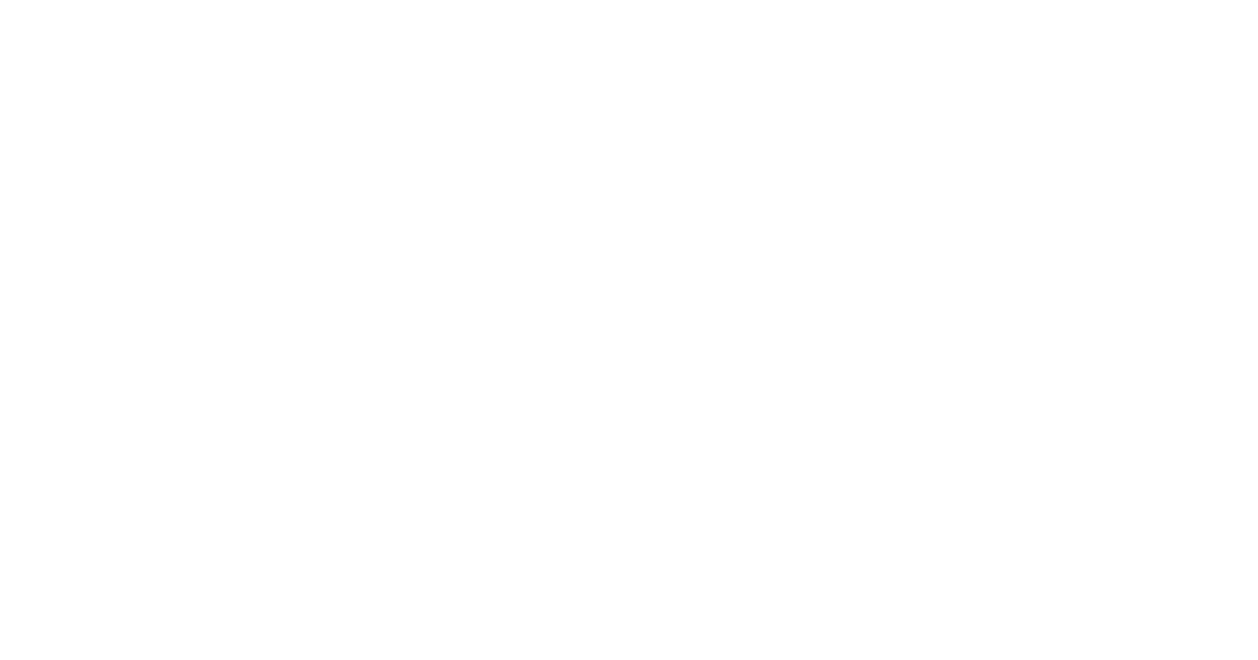 scroll, scrollTop: 0, scrollLeft: 0, axis: both 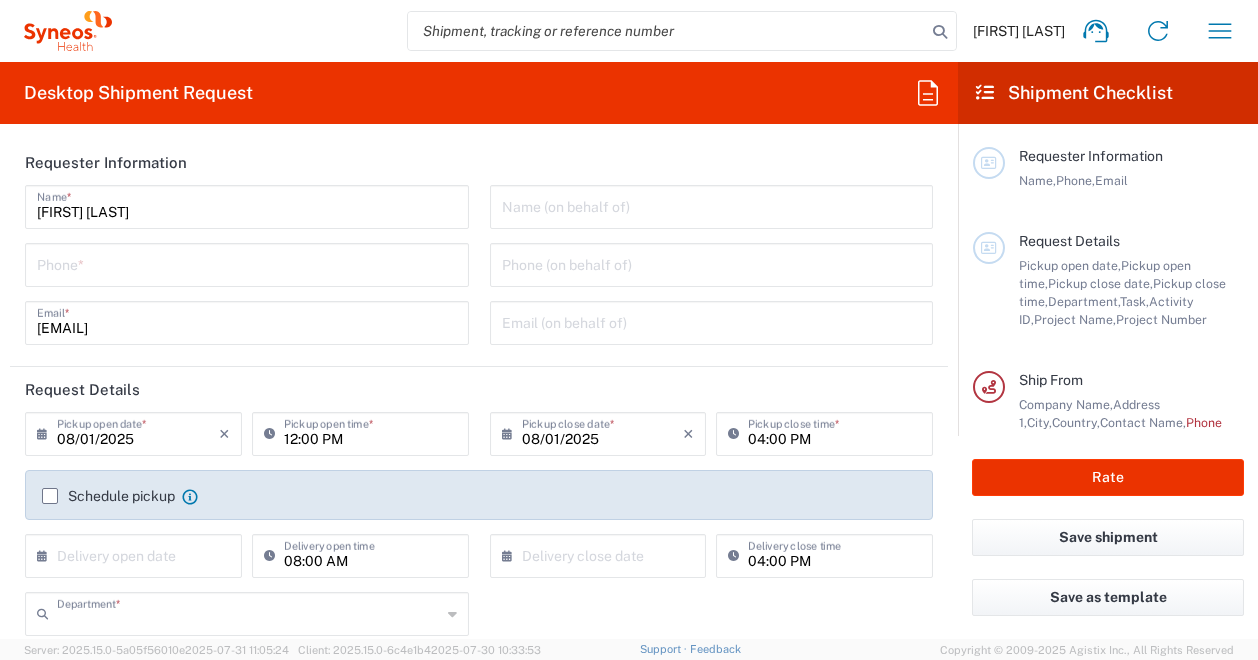 type on "6004" 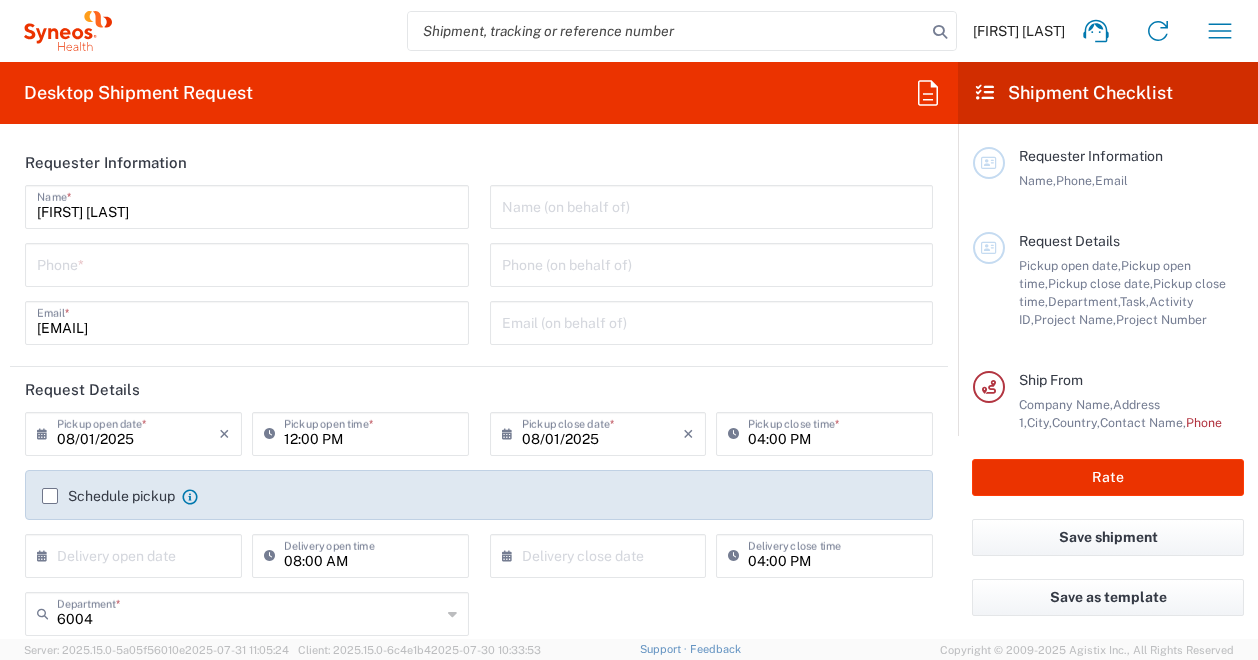 type on "Syneos Health Romania S.R.L" 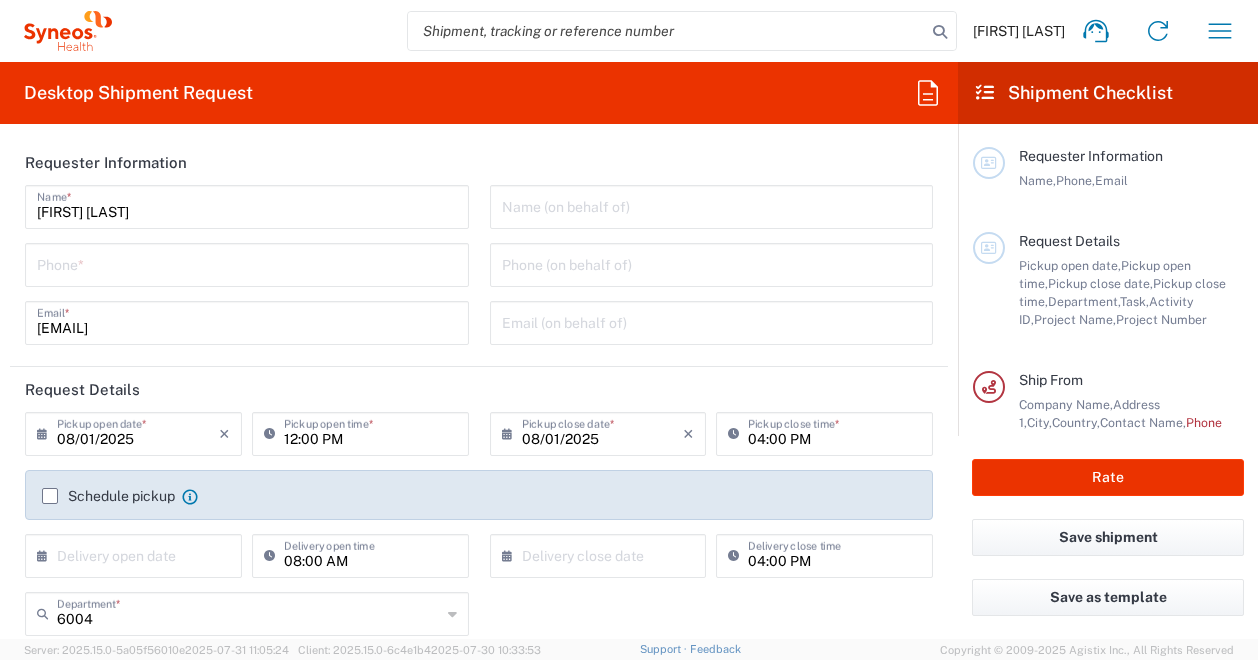 click 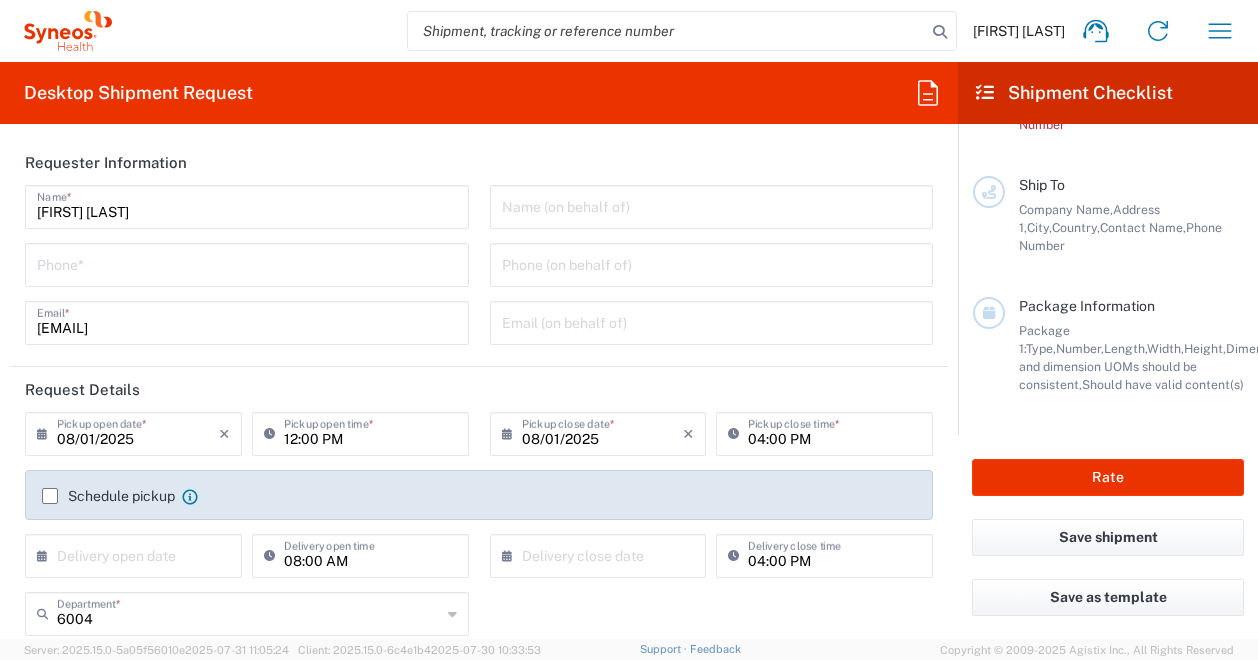 scroll, scrollTop: 0, scrollLeft: 0, axis: both 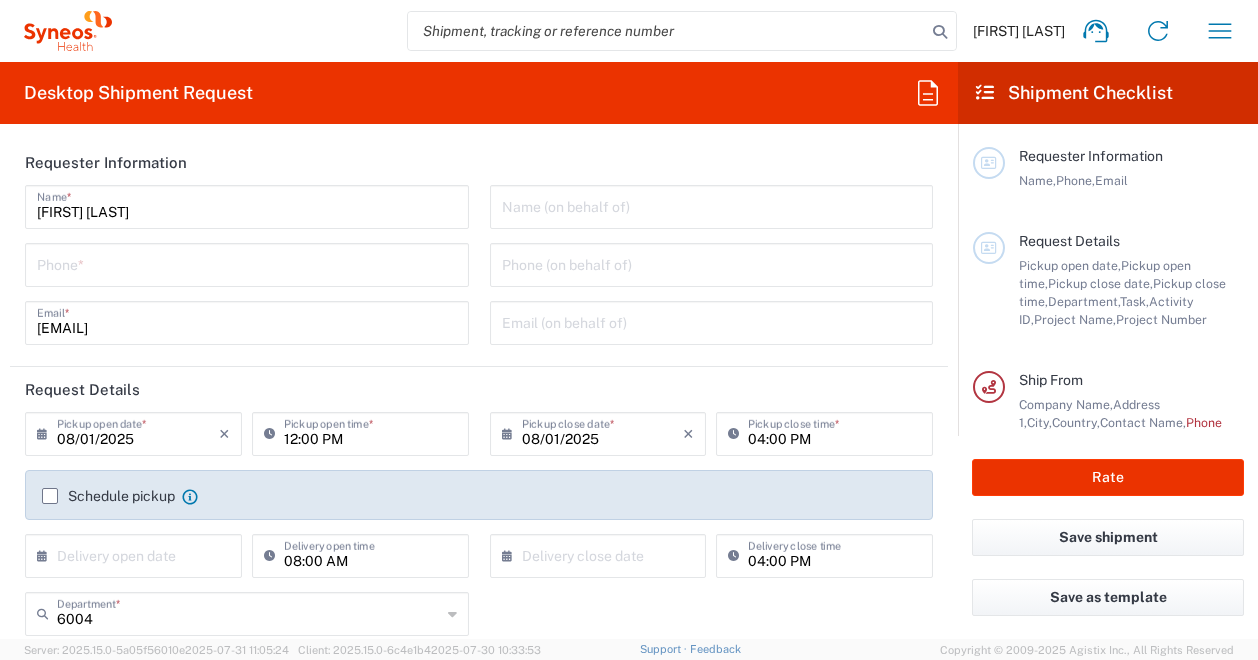 click 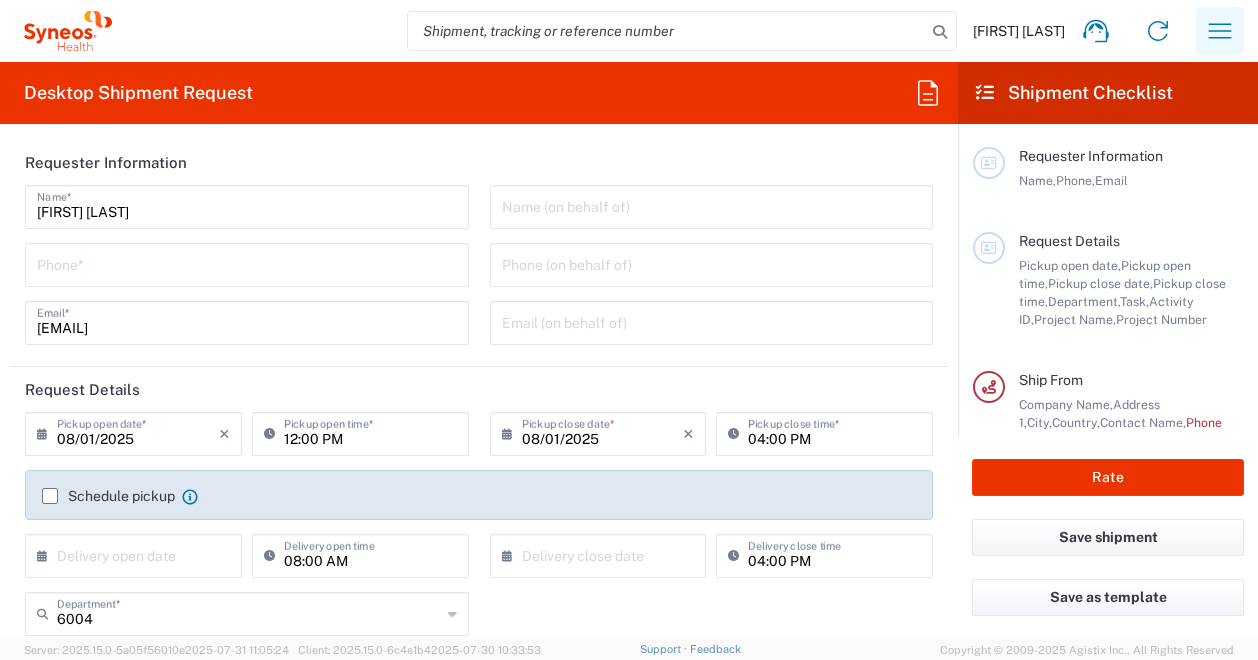 click 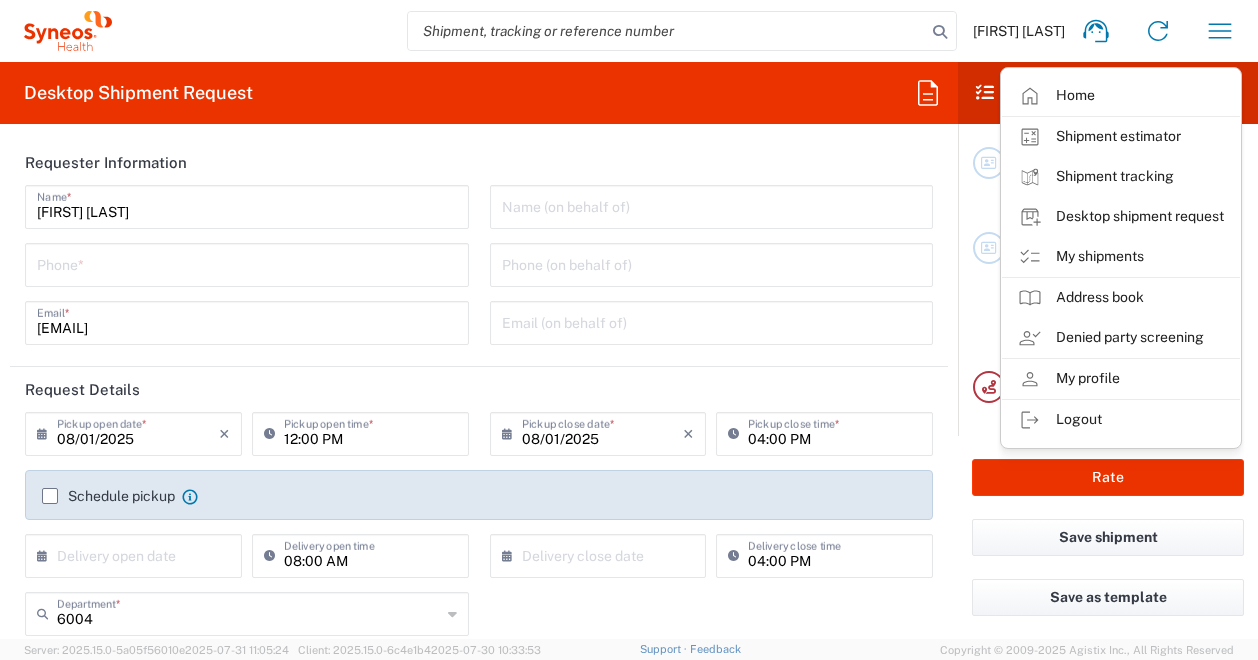 click on "Requester Information  [FIRST] [LAST]  Name  *  Phone  * [EMAIL]  Email  *  Name (on behalf of)   Phone (on behalf of)   Email (on behalf of)   Request Details  08/01/2025 ×  Pickup open date  * Cancel Apply 12:00 PM  Pickup open time  * 08/01/2025 ×  Pickup close date  * Cancel Apply 04:00 PM  Pickup close time  *  Schedule pickup  When scheduling a pickup please be sure to meet the following criteria:
1. Pickup window should start at least 2 hours after current time.
2.Pickup window needs to be at least 2 hours.
3.Pickup close time should not exceed business hours.
×  Delivery open date  Cancel Apply 08:00 AM  Delivery open time  ×  Delivery close date  Cancel Apply 04:00 PM  Delivery close time  6004  Department  * 6004 3000 3100 3109 3110 3111 3112 3125 3130 3135 3136 3150 3155 3165 3171 3172 3190 3191 3192 3193 3194 3200 3201 3202 3210 3211 Dept 3212 3213 3214 3215 3216 3218 3220 3221 3222 3223 3225 3226 3227 3228 3229 3230 3231 3232 3233 3234 3235 3236 3237 3238 3240 * * *" 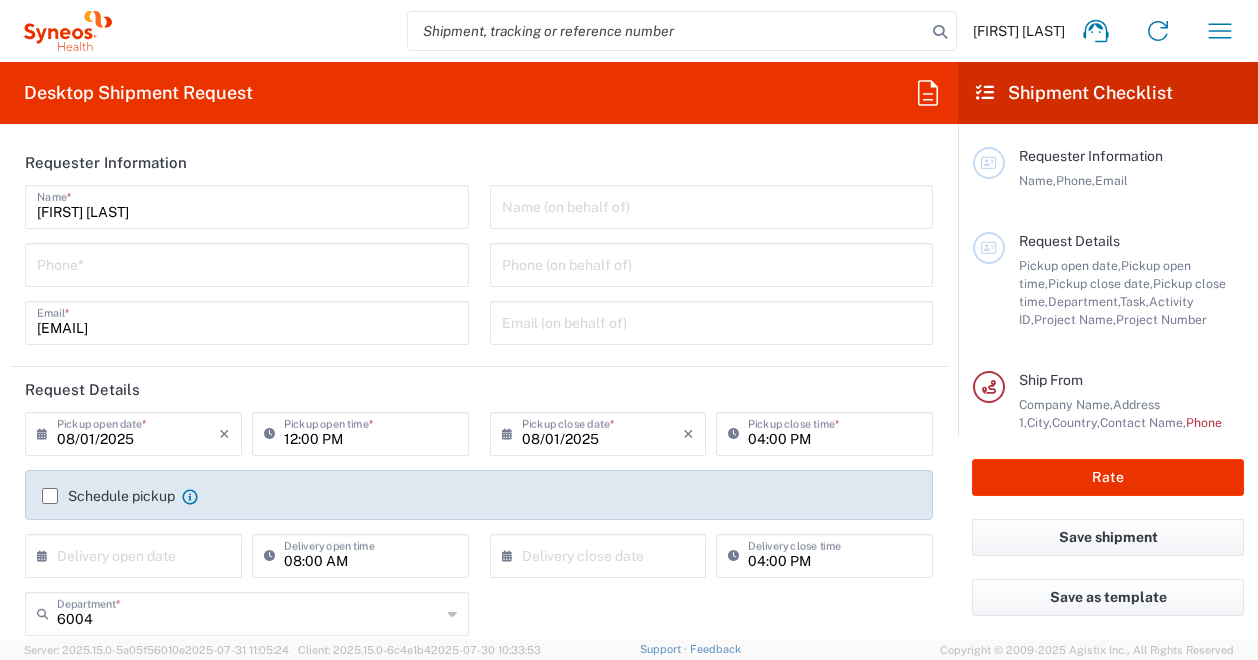 click 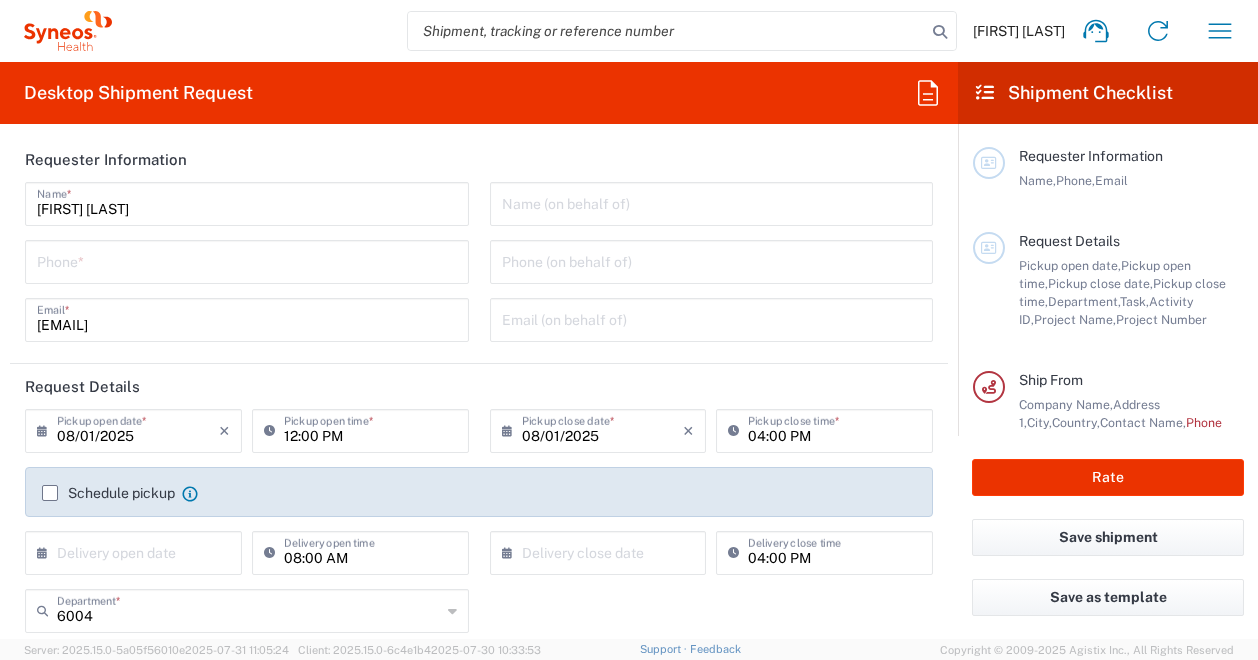scroll, scrollTop: 0, scrollLeft: 0, axis: both 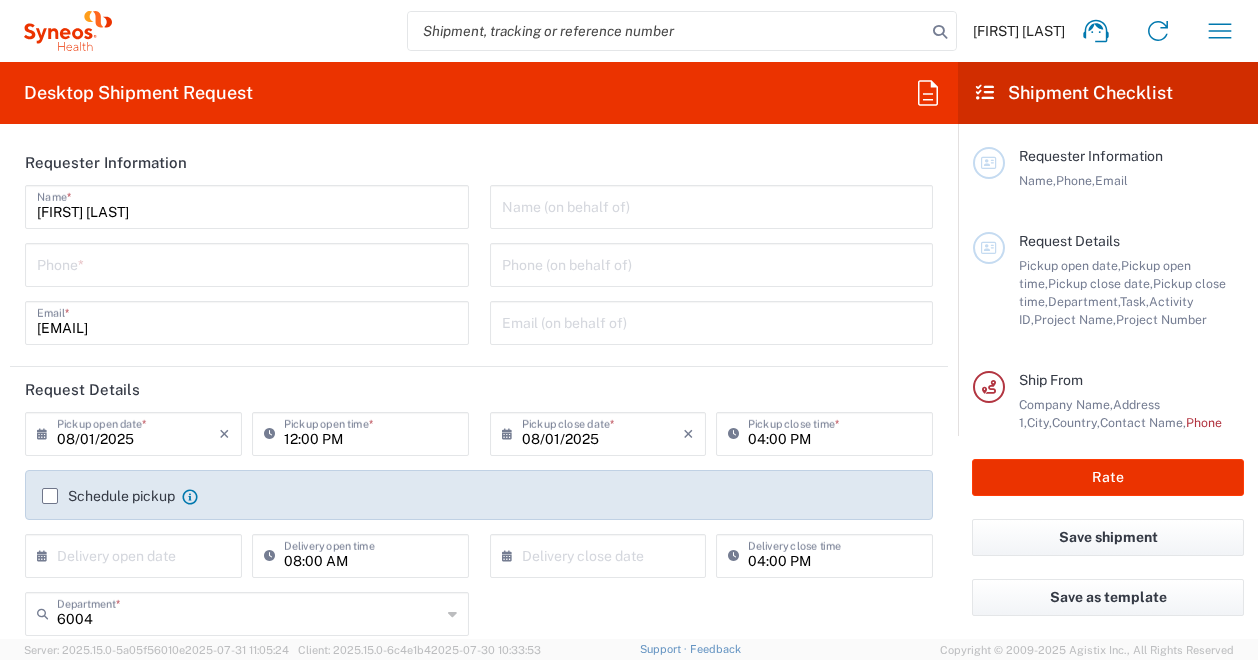 click 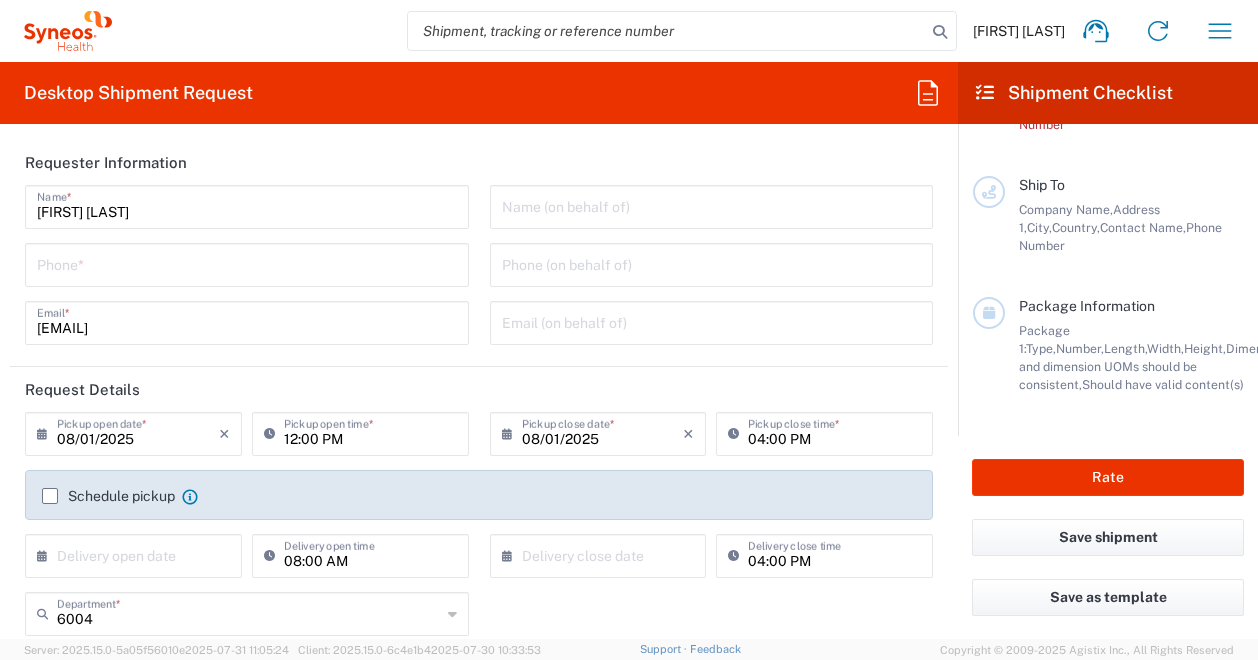 scroll, scrollTop: 0, scrollLeft: 0, axis: both 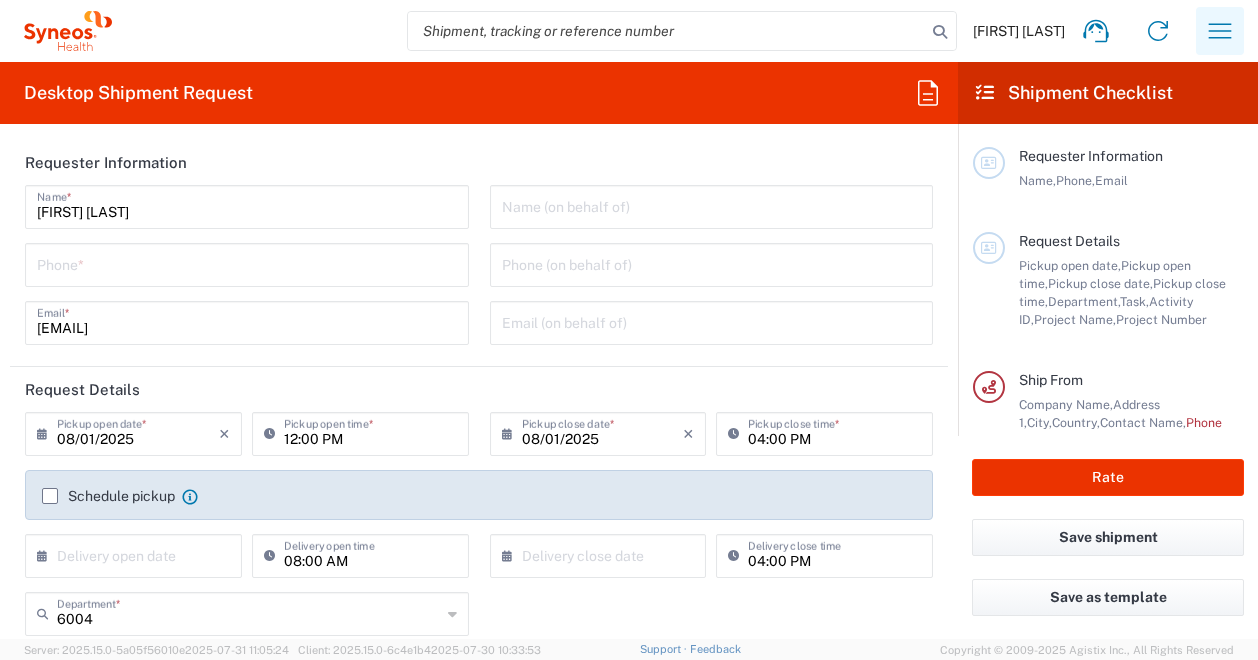click 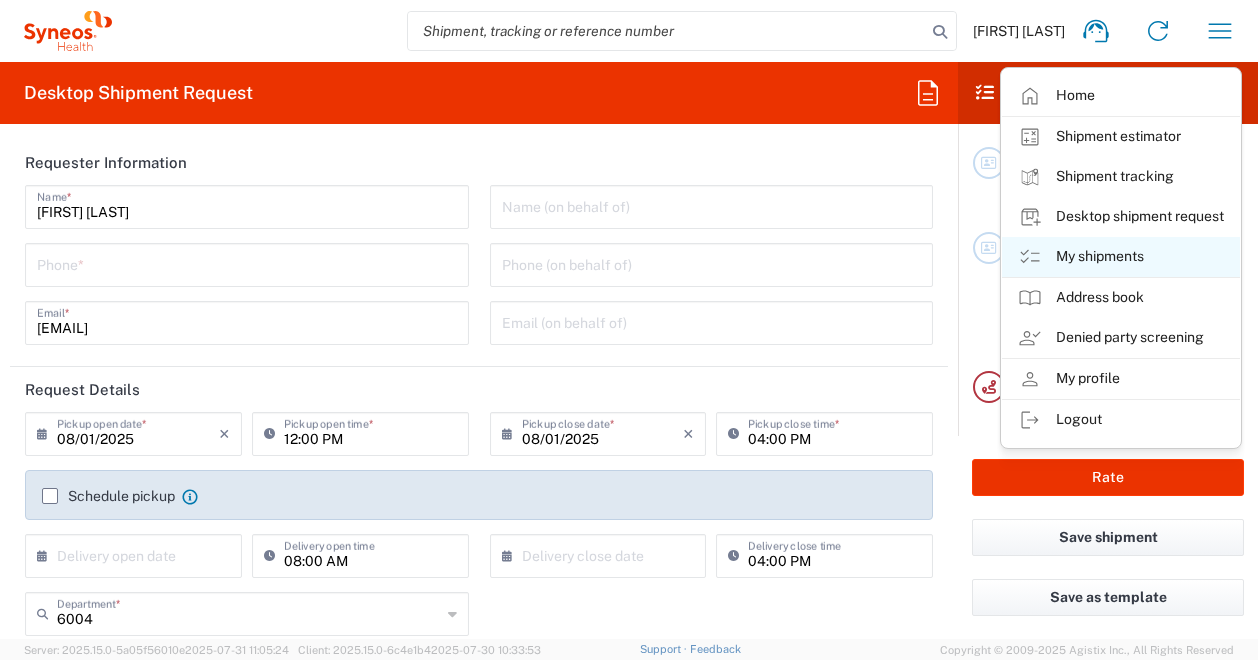 click on "My shipments" 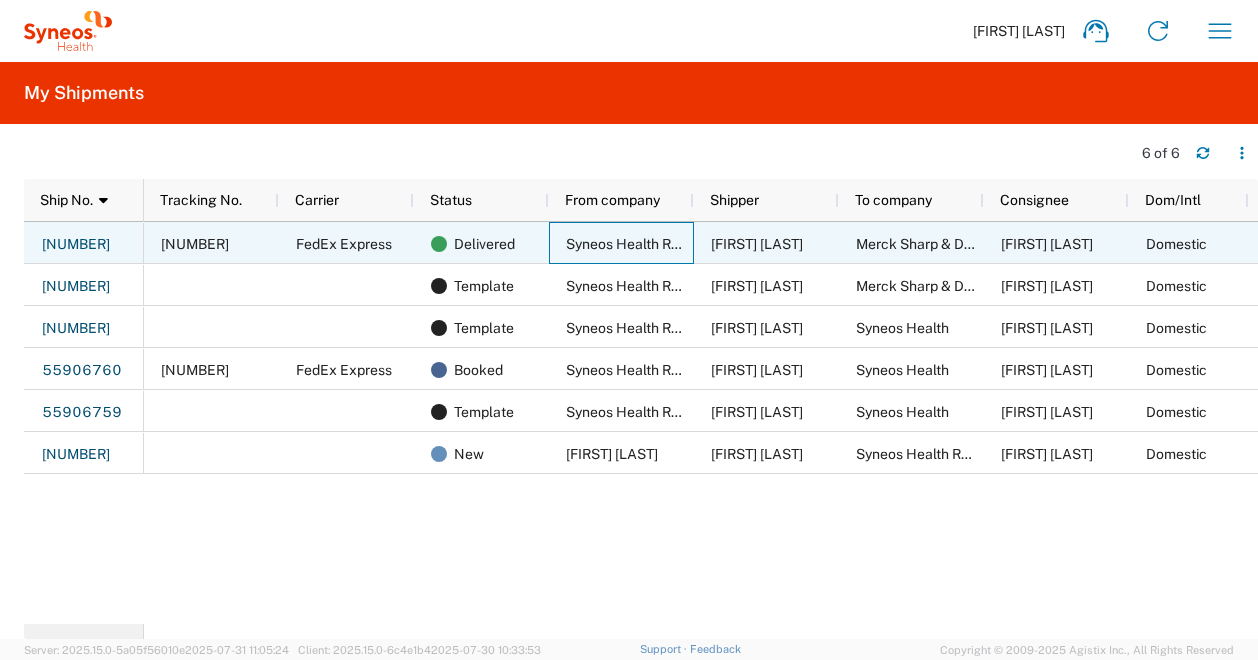 click on "Syneos Health Romania SRL" 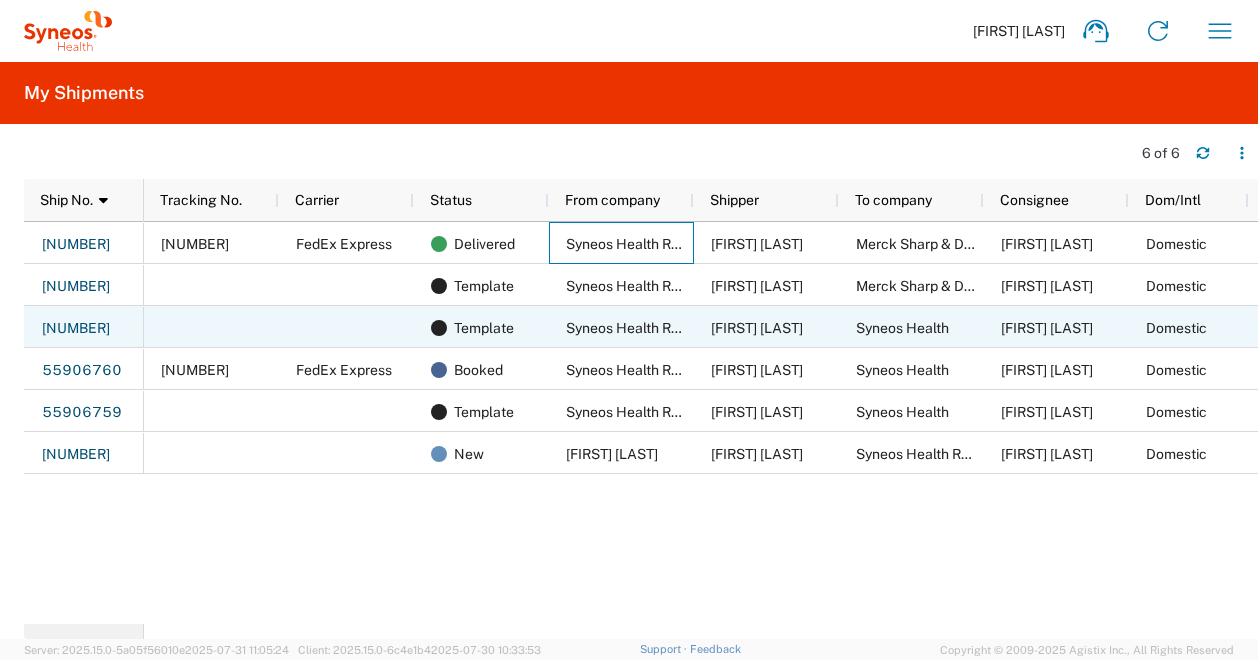 click on "Syneos Health Romania SRL" 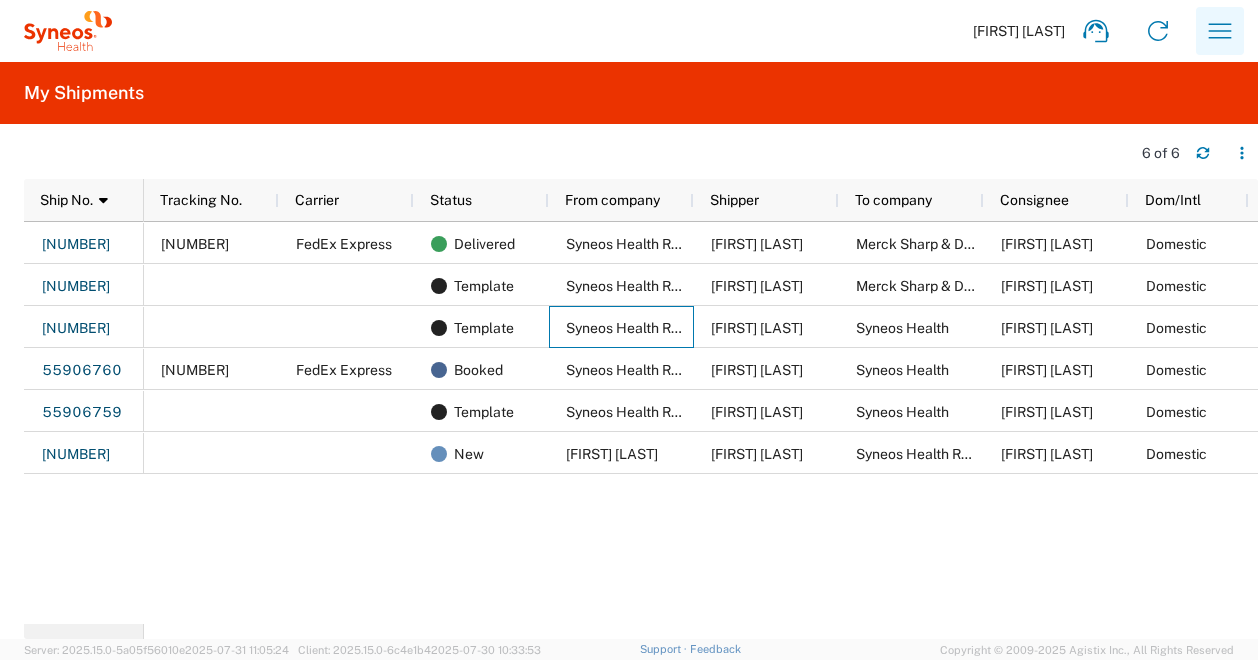 click 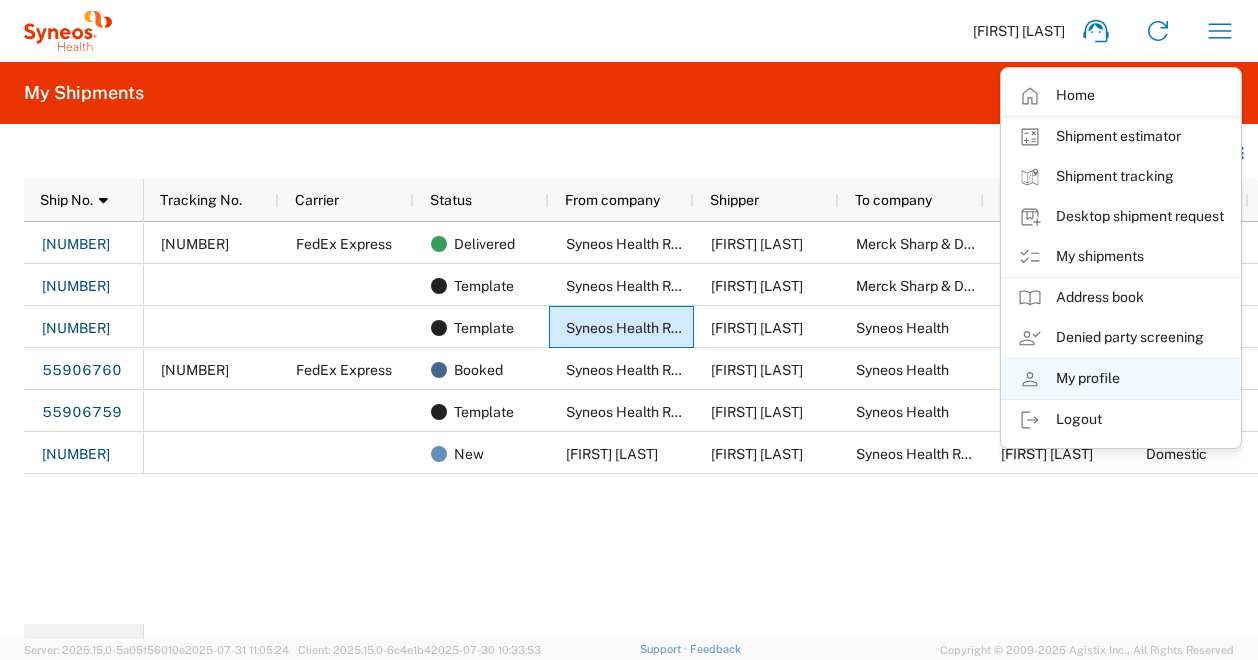 click on "My profile" 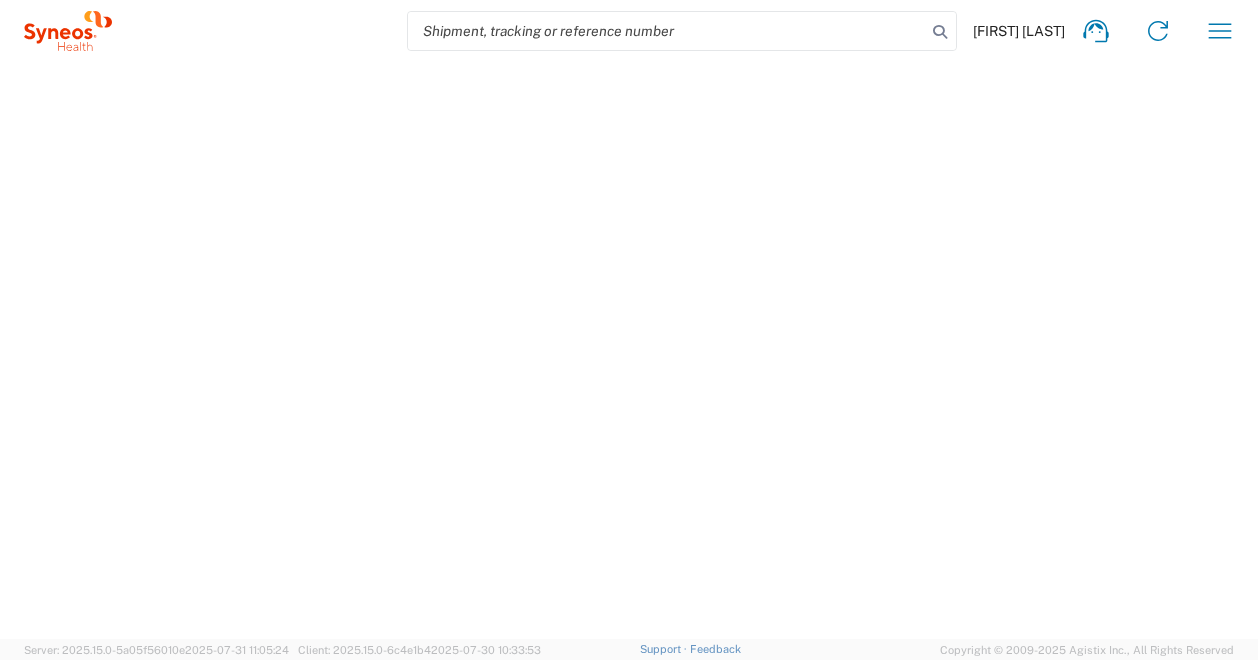 select on "RO" 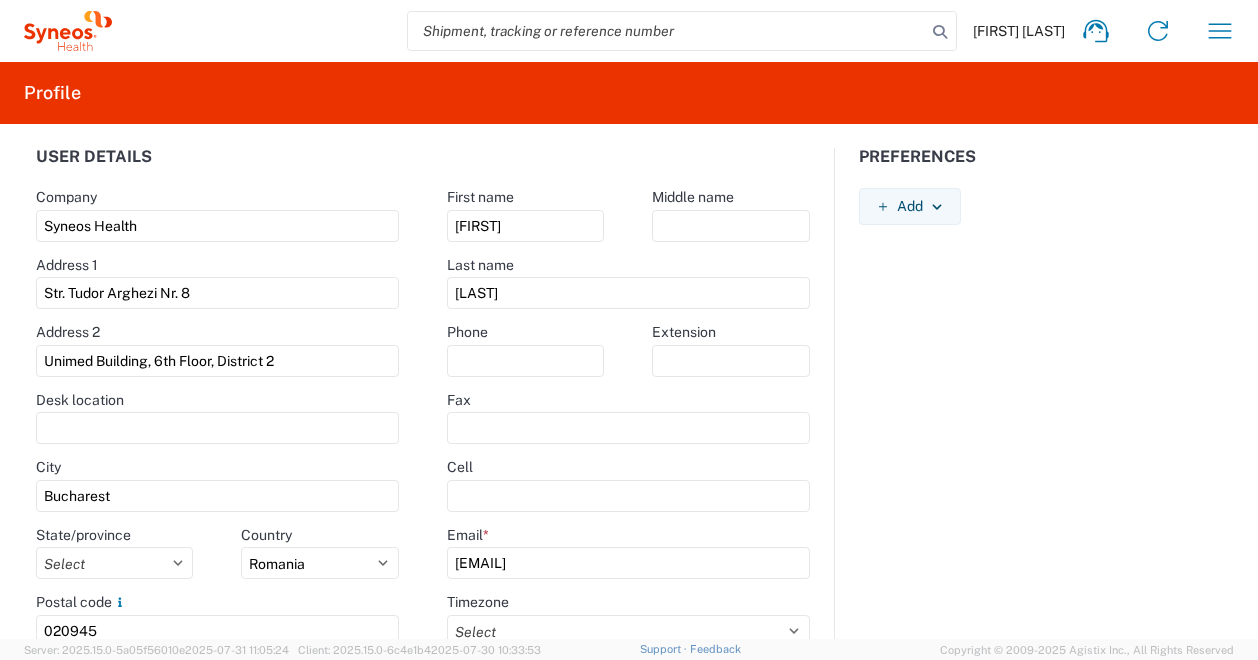 click on "Profile" 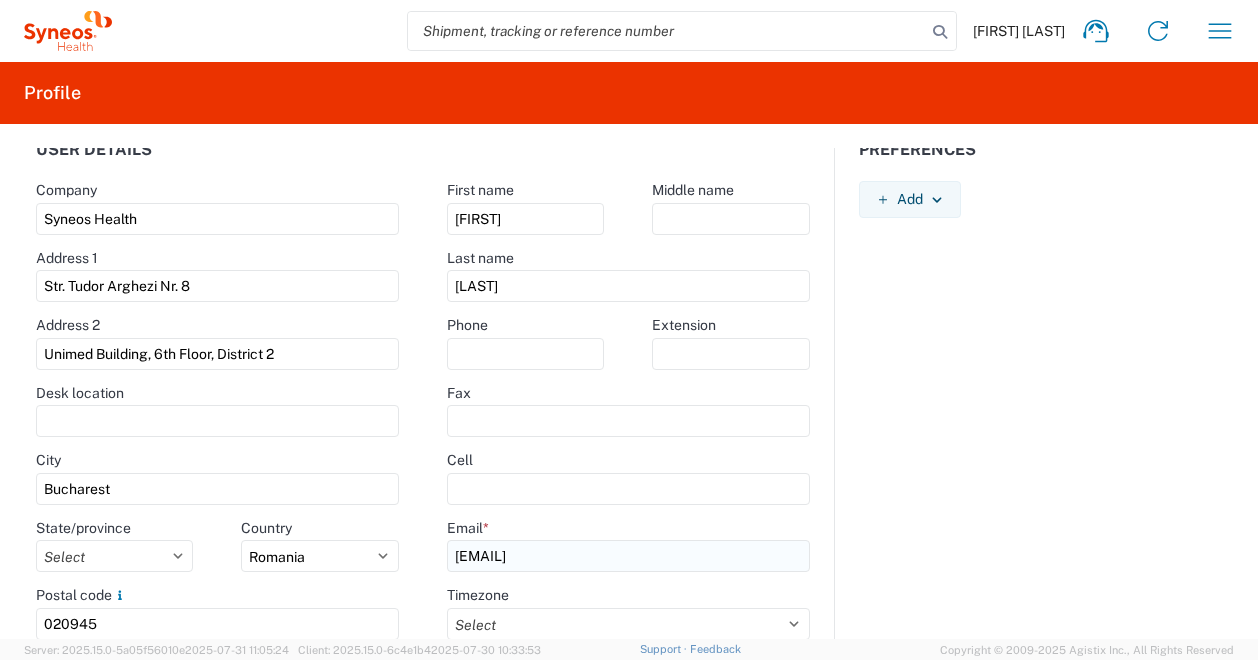 scroll, scrollTop: 0, scrollLeft: 0, axis: both 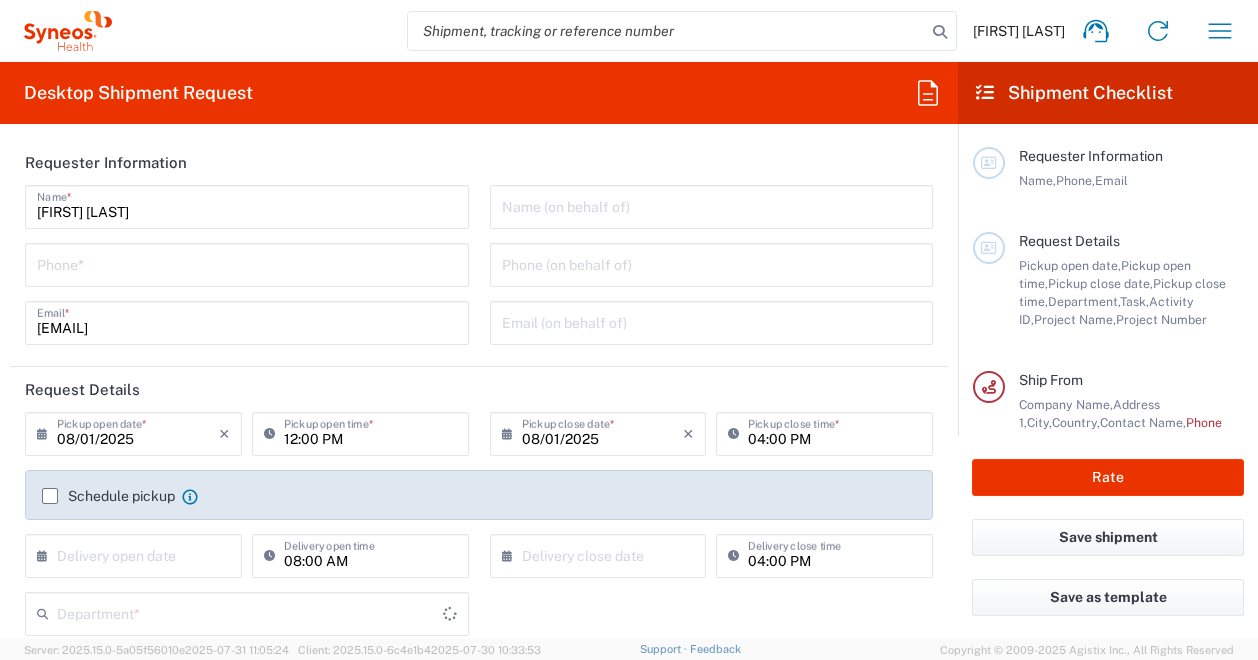 type on "6004" 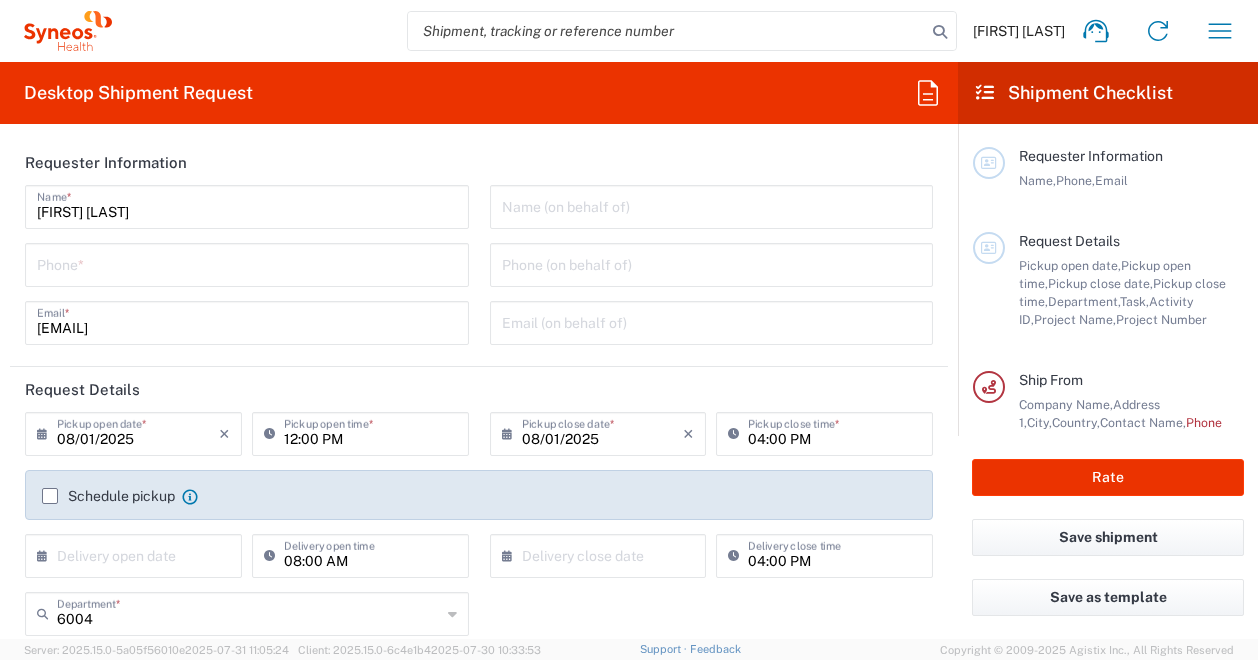 click 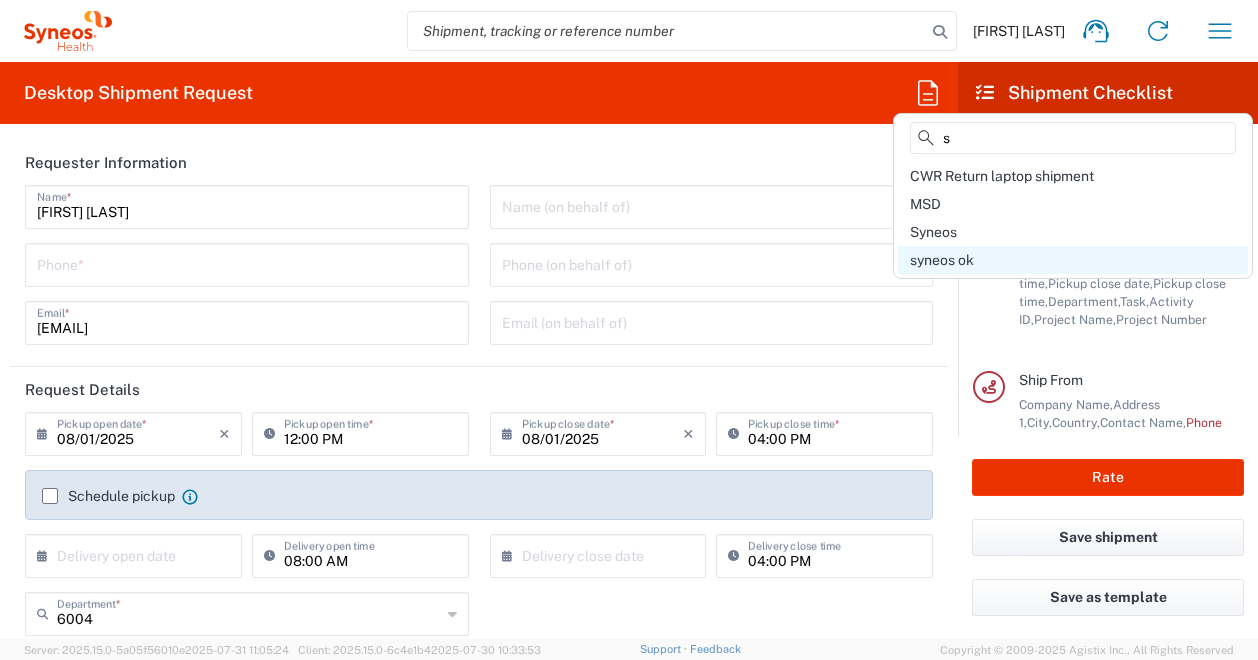 type on "s" 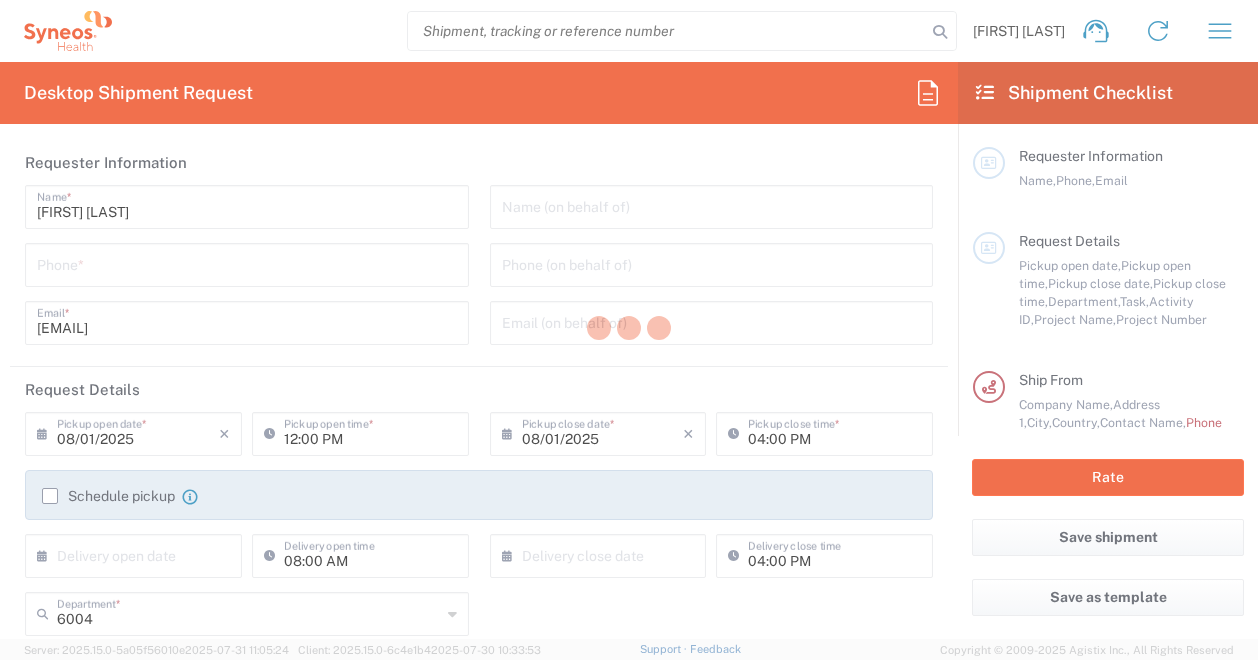 type on "[PHONE]" 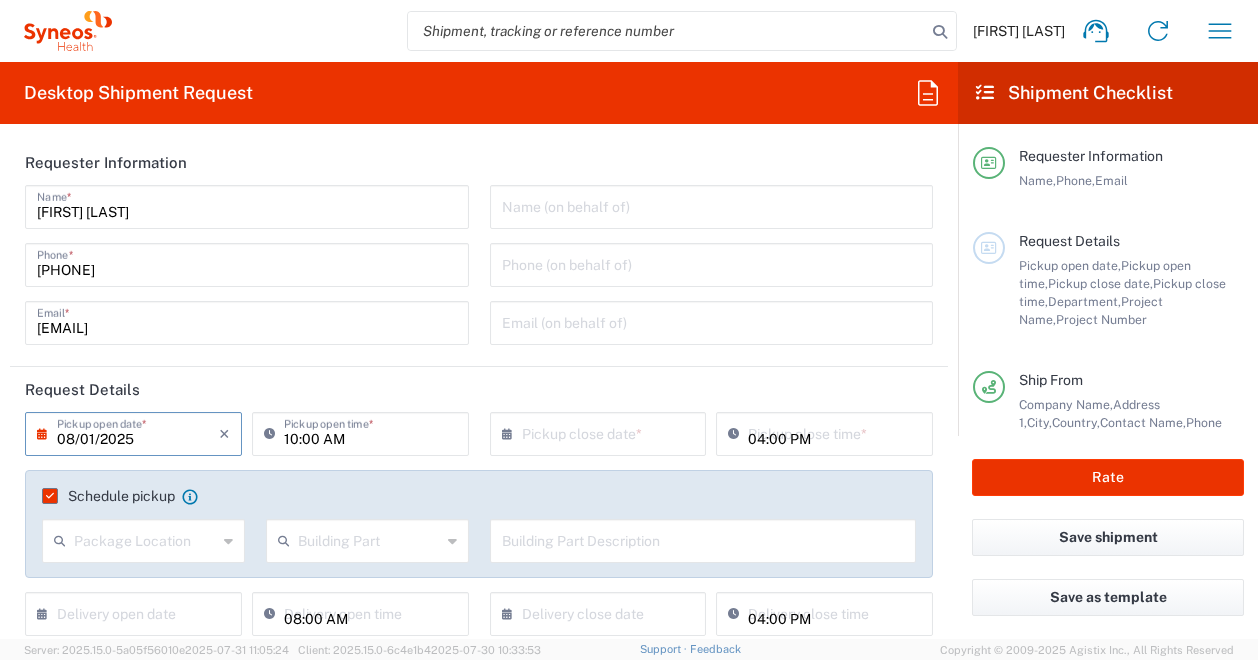 type on "Envelope" 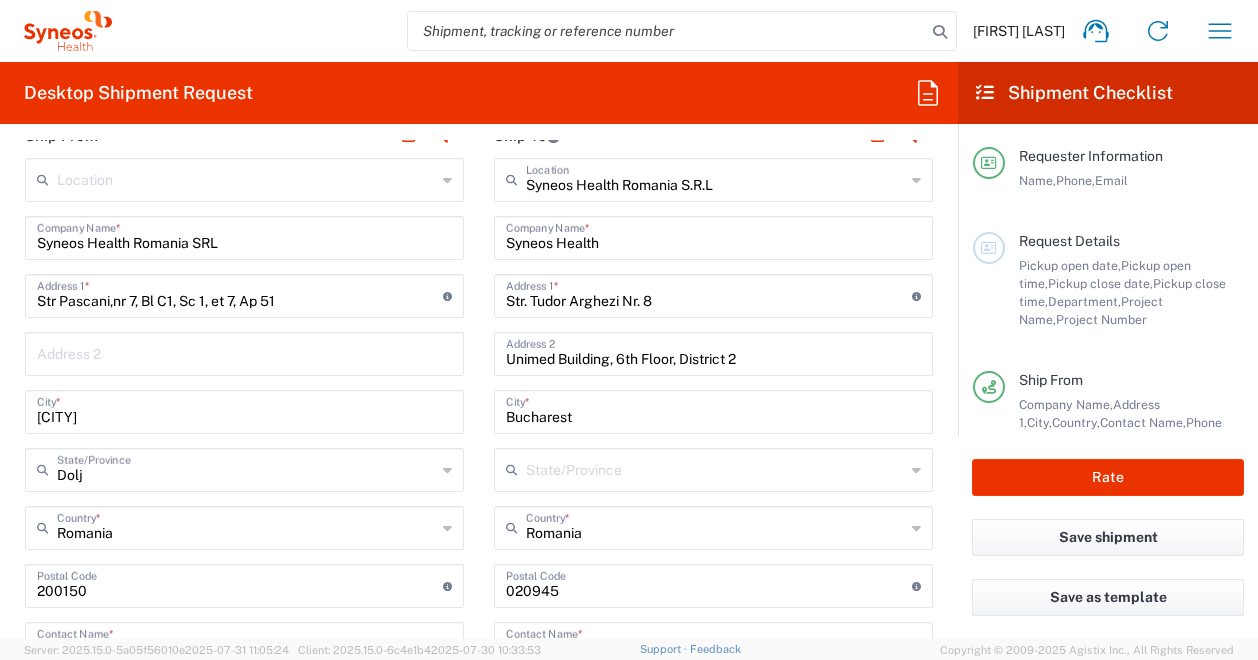 scroll, scrollTop: 1000, scrollLeft: 0, axis: vertical 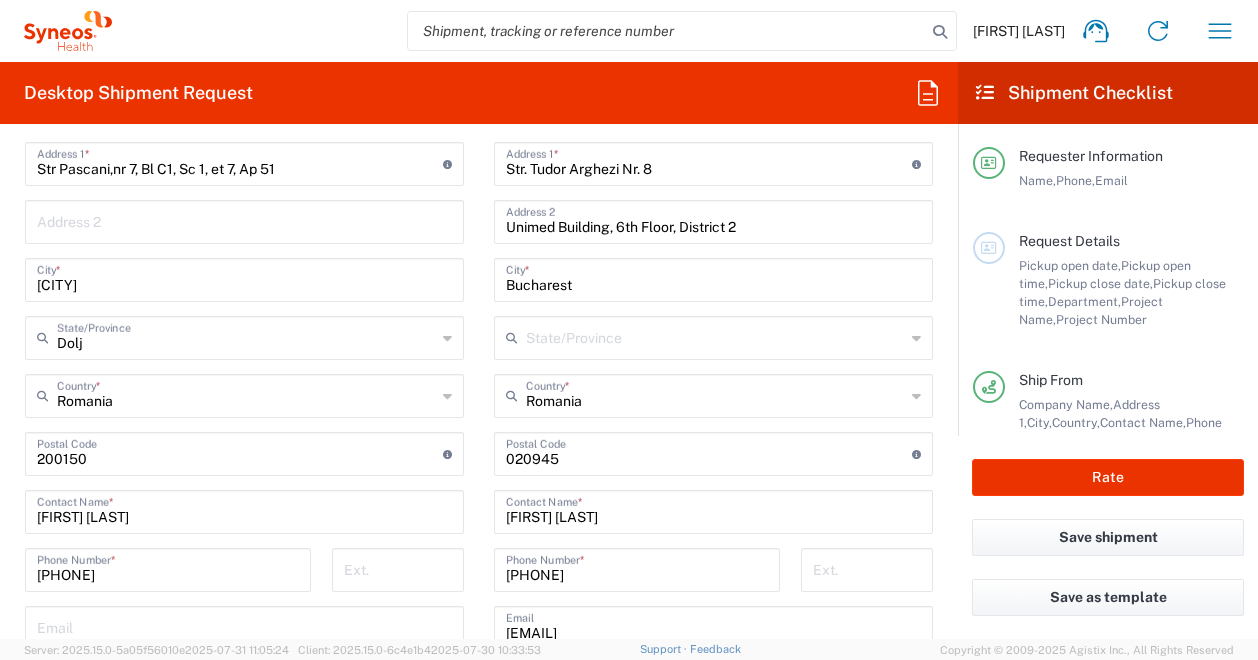 click on "[FIRST] [LAST]" at bounding box center (713, 510) 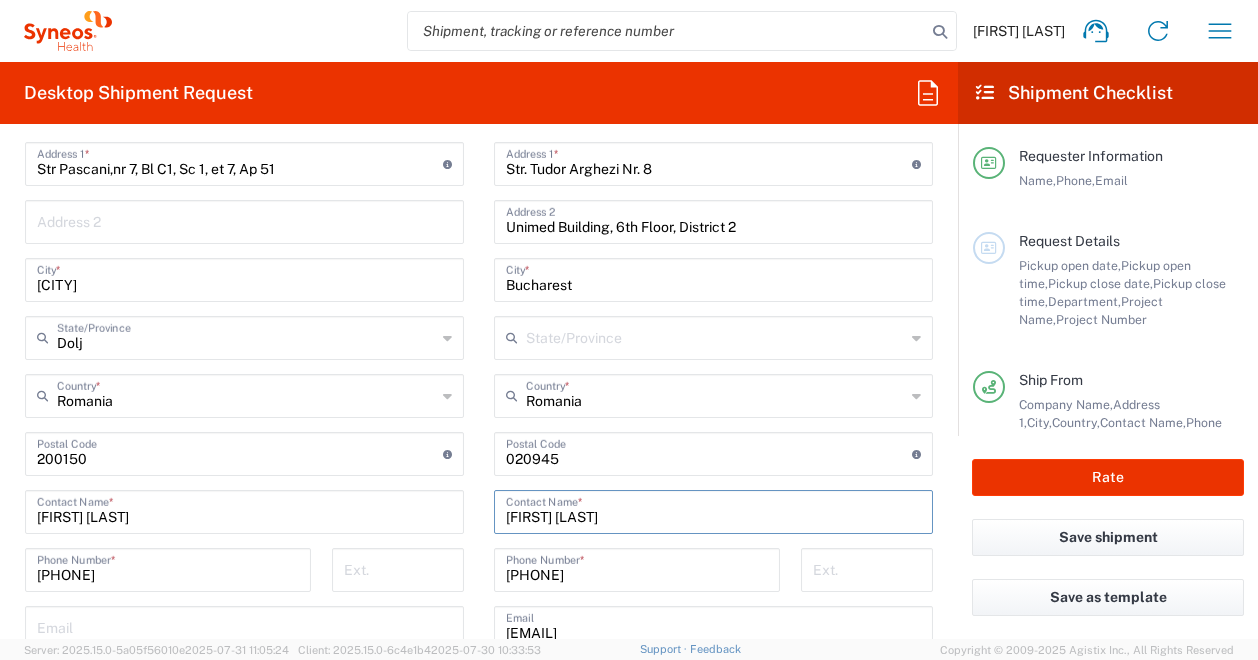 drag, startPoint x: 624, startPoint y: 510, endPoint x: 480, endPoint y: 507, distance: 144.03125 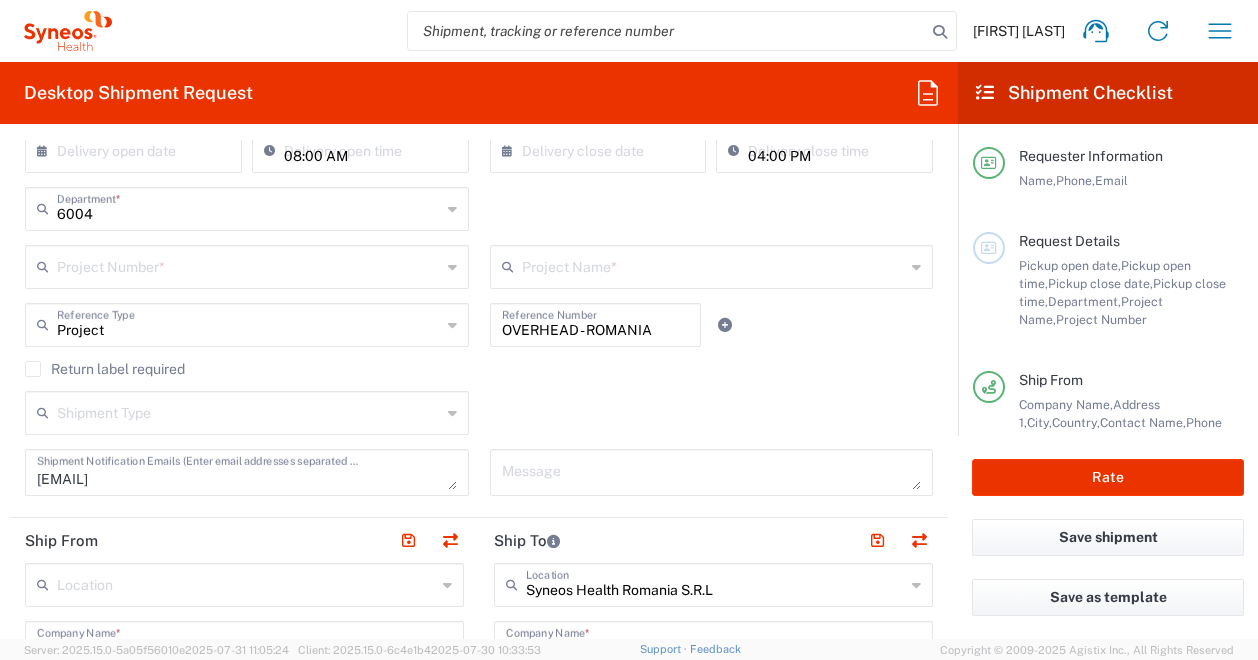 scroll, scrollTop: 300, scrollLeft: 0, axis: vertical 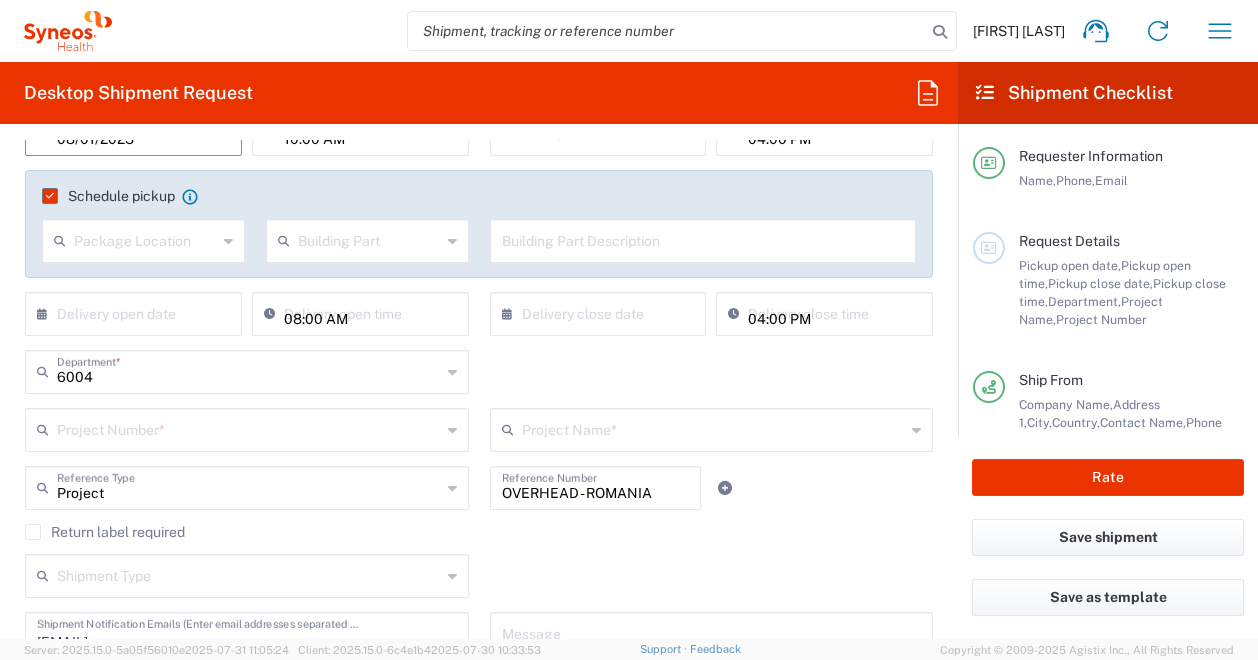 type on "[FIRST] [LAST]" 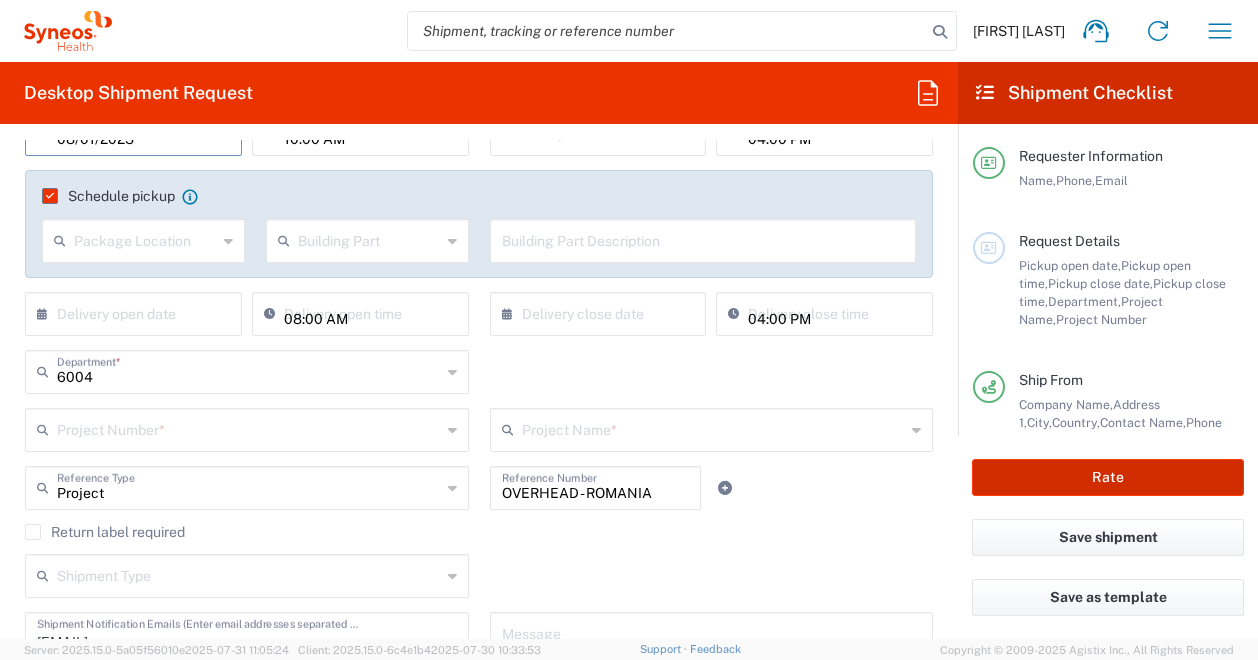 click on "Rate" 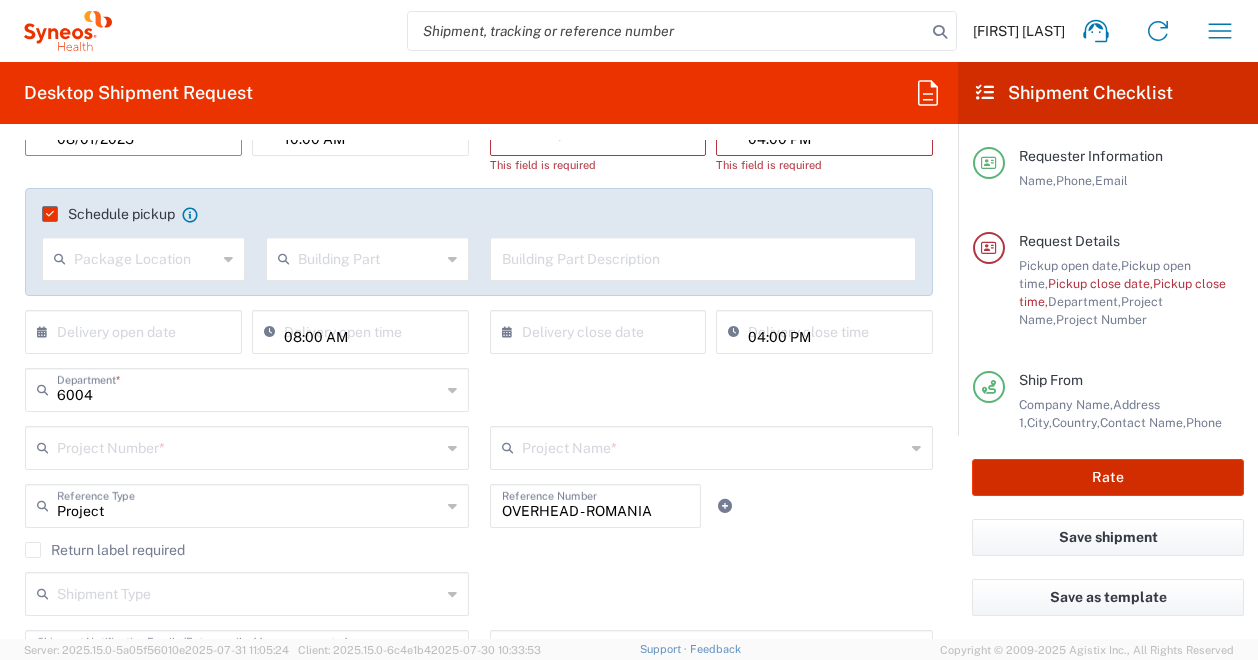 scroll, scrollTop: 0, scrollLeft: 0, axis: both 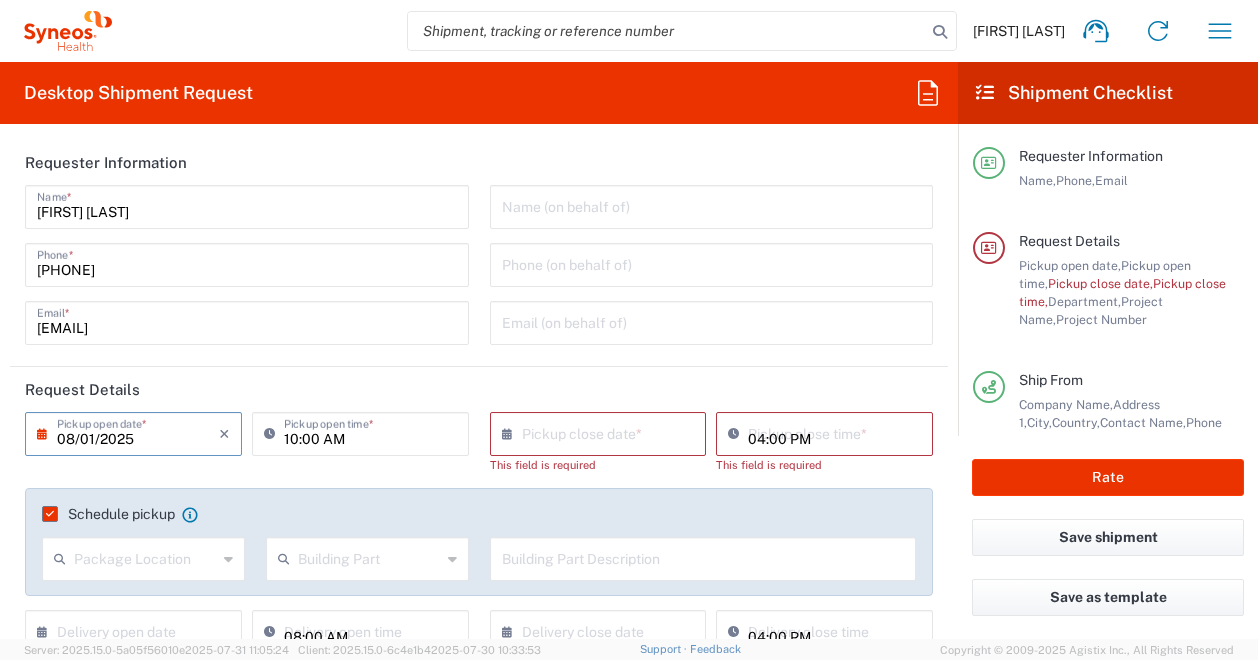 click at bounding box center (603, 432) 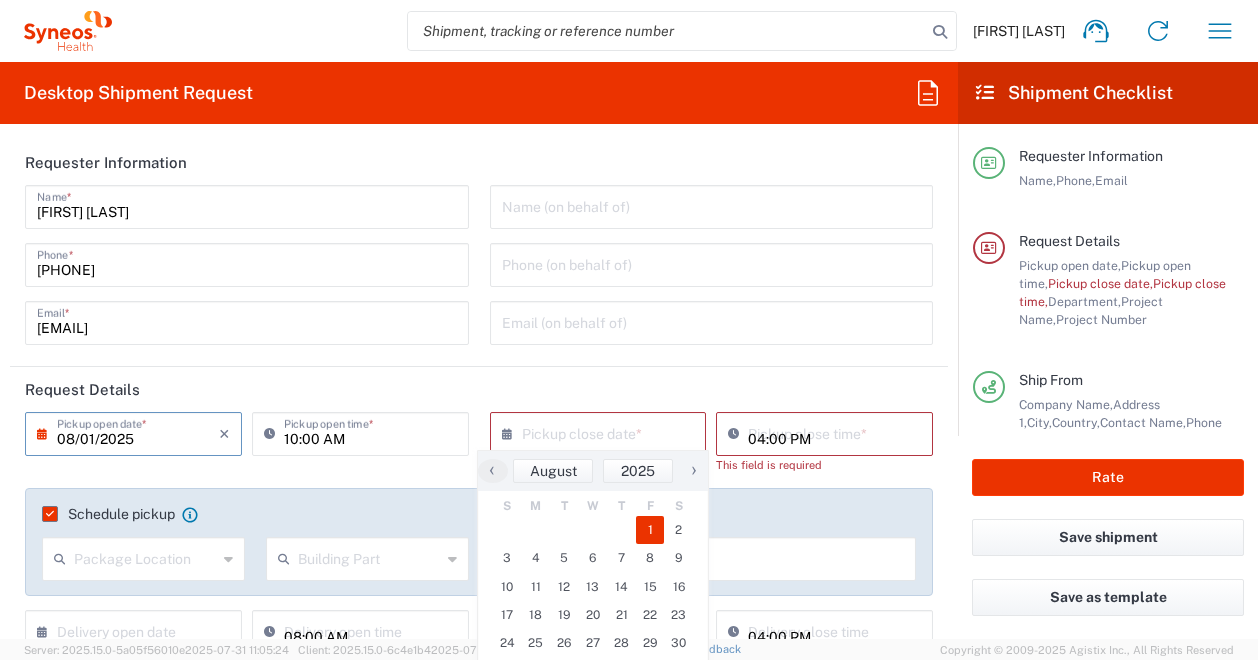 click on "1" 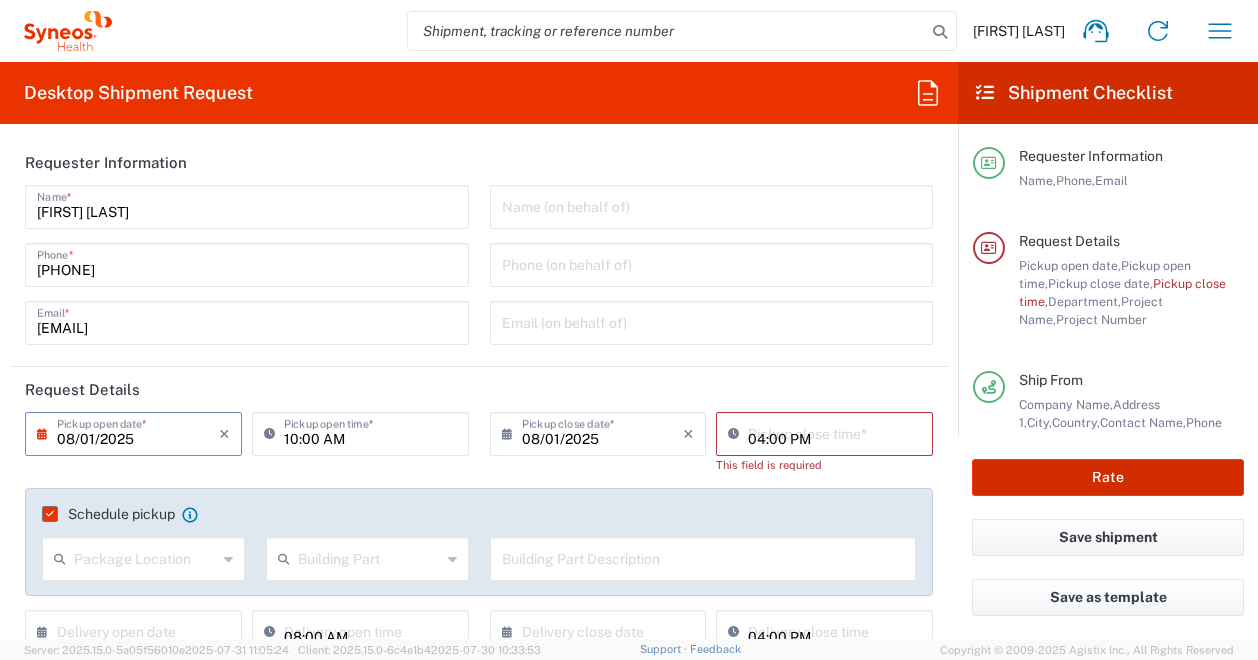 click on "Rate" 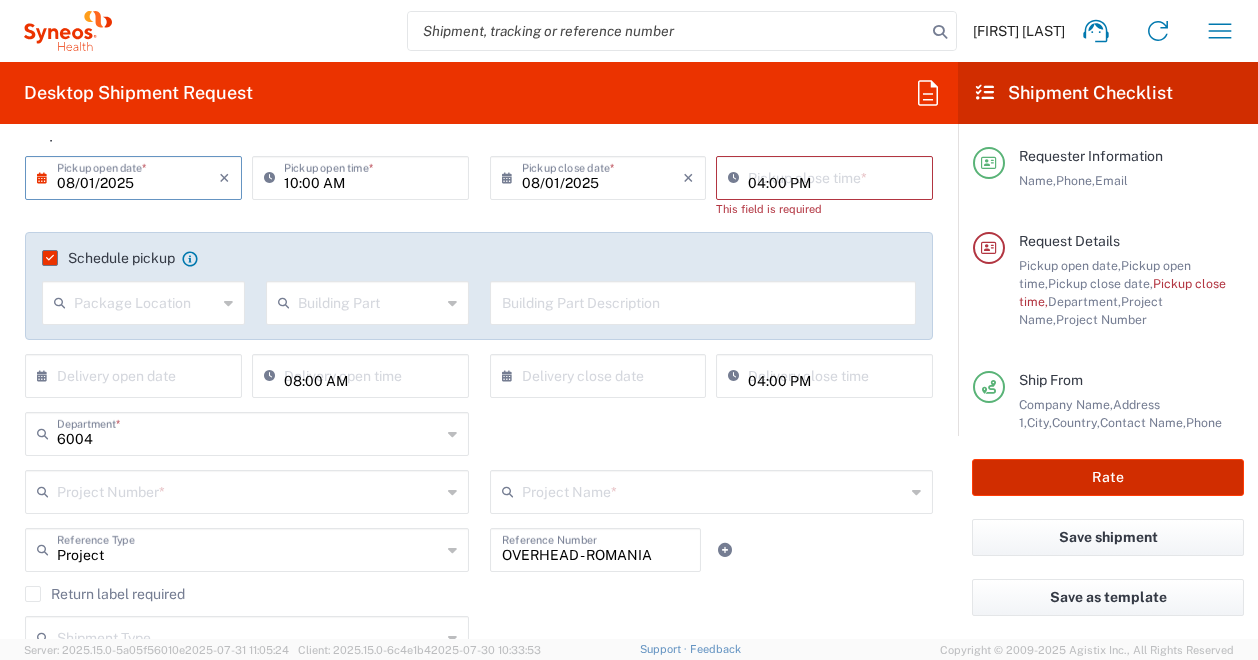 scroll, scrollTop: 0, scrollLeft: 0, axis: both 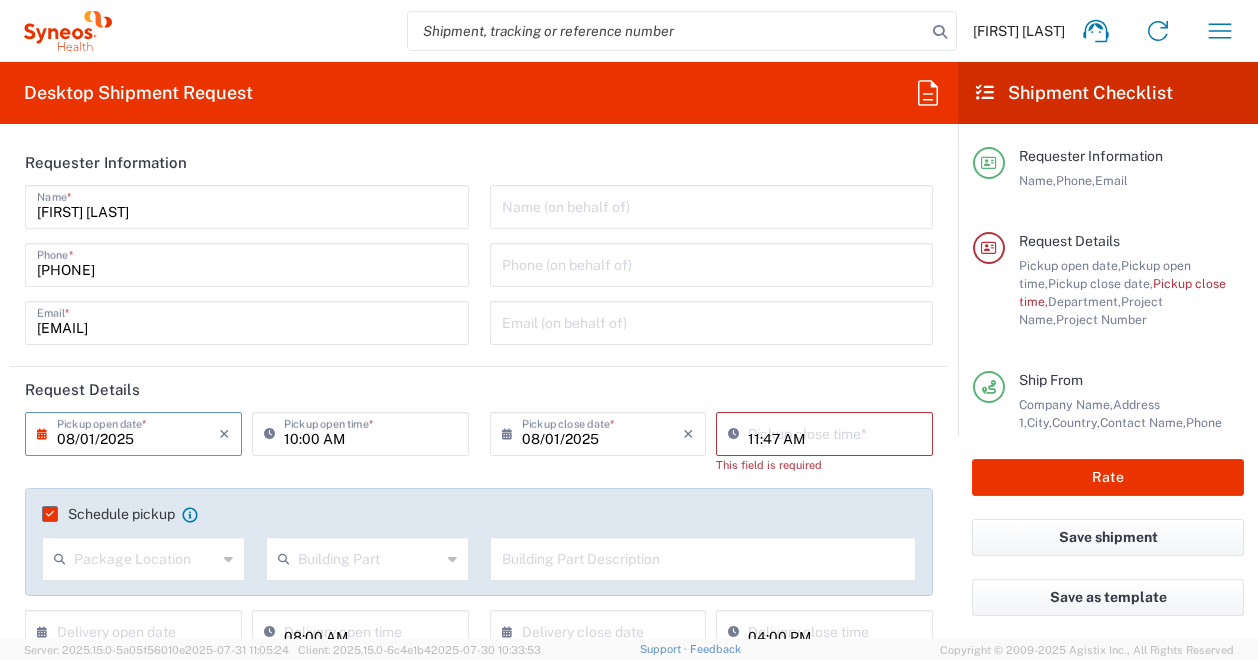 click on "11:47 AM" at bounding box center (834, 432) 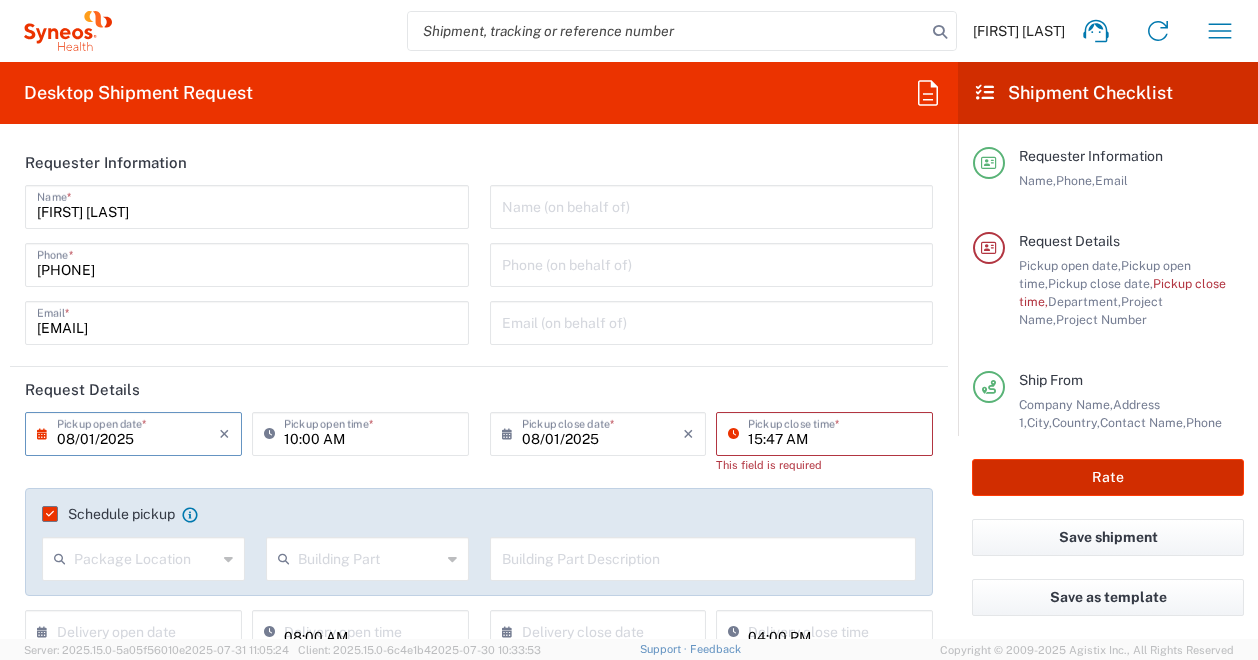 type on "15:47 AM" 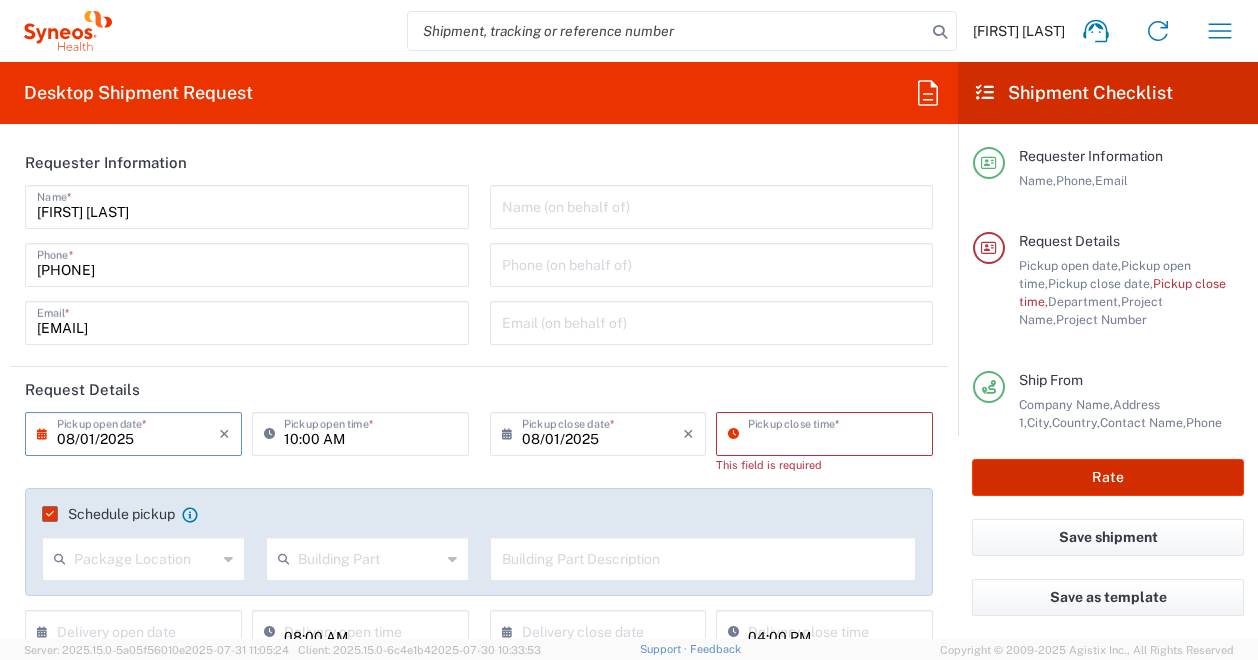click on "Rate" 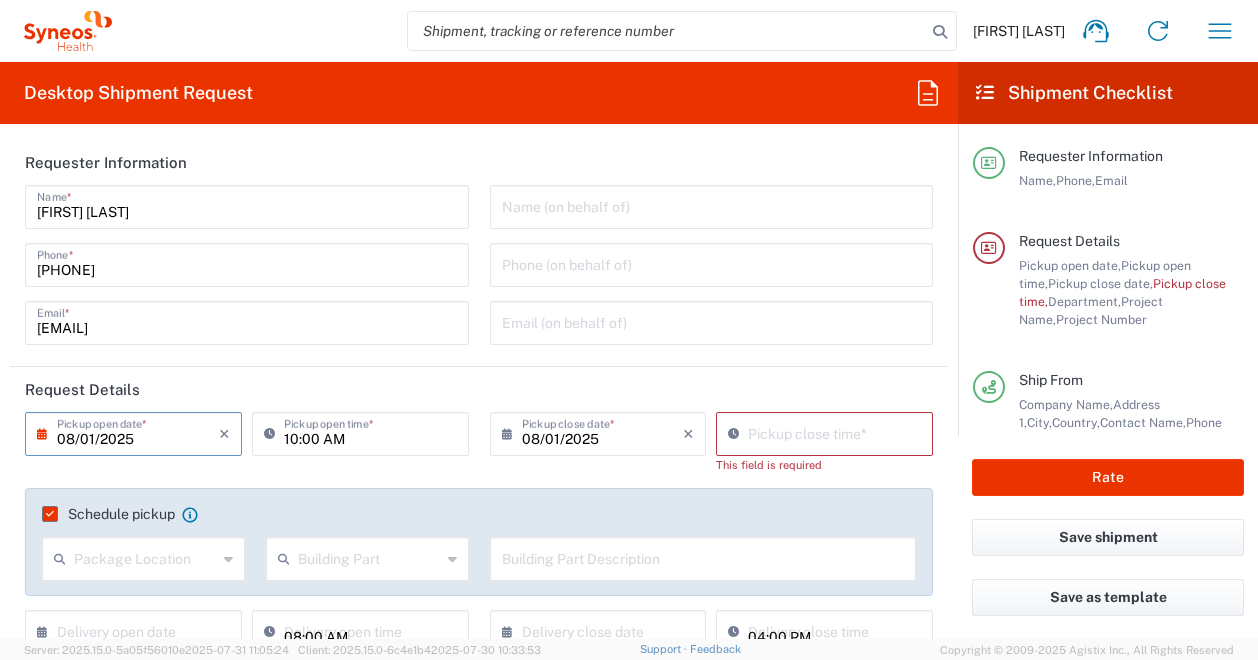 type on "11:47 AM" 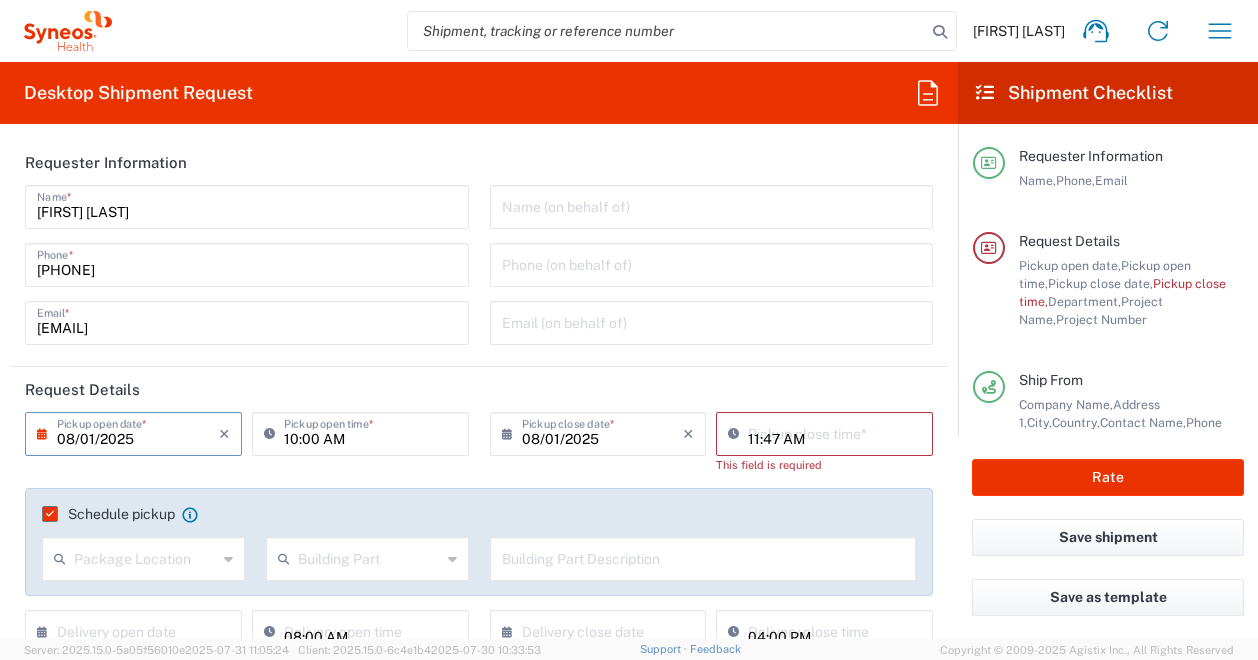 click on "11:47 AM" at bounding box center [834, 432] 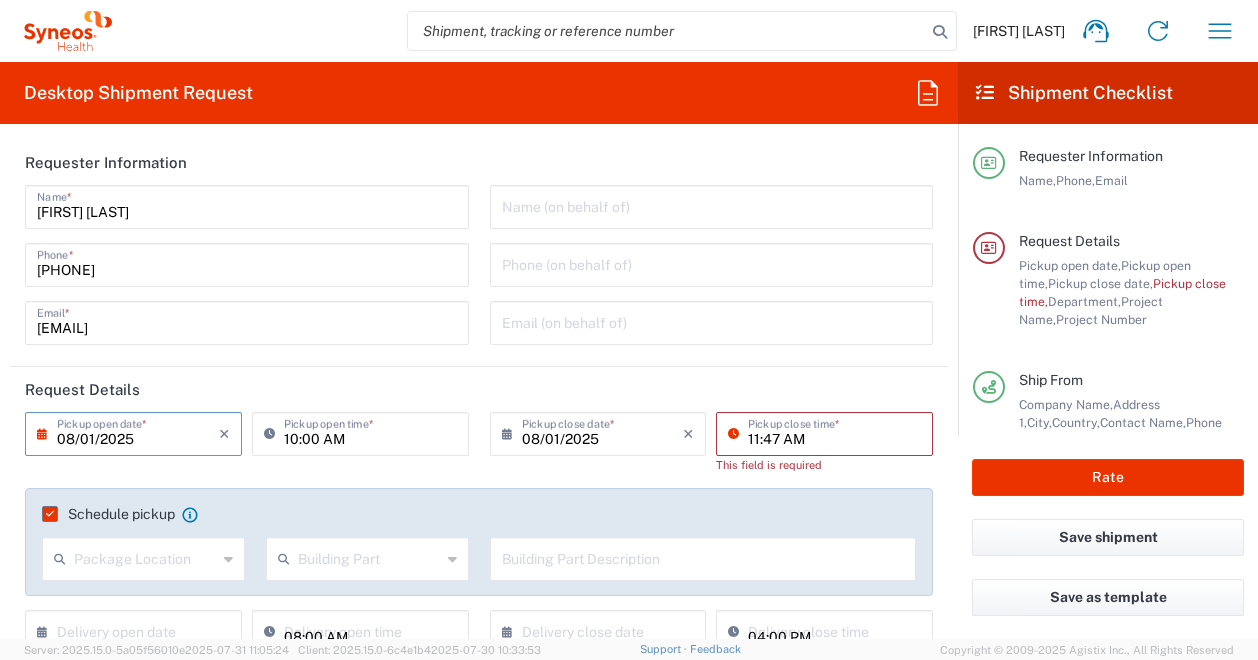 click on "11:47 AM" at bounding box center (834, 432) 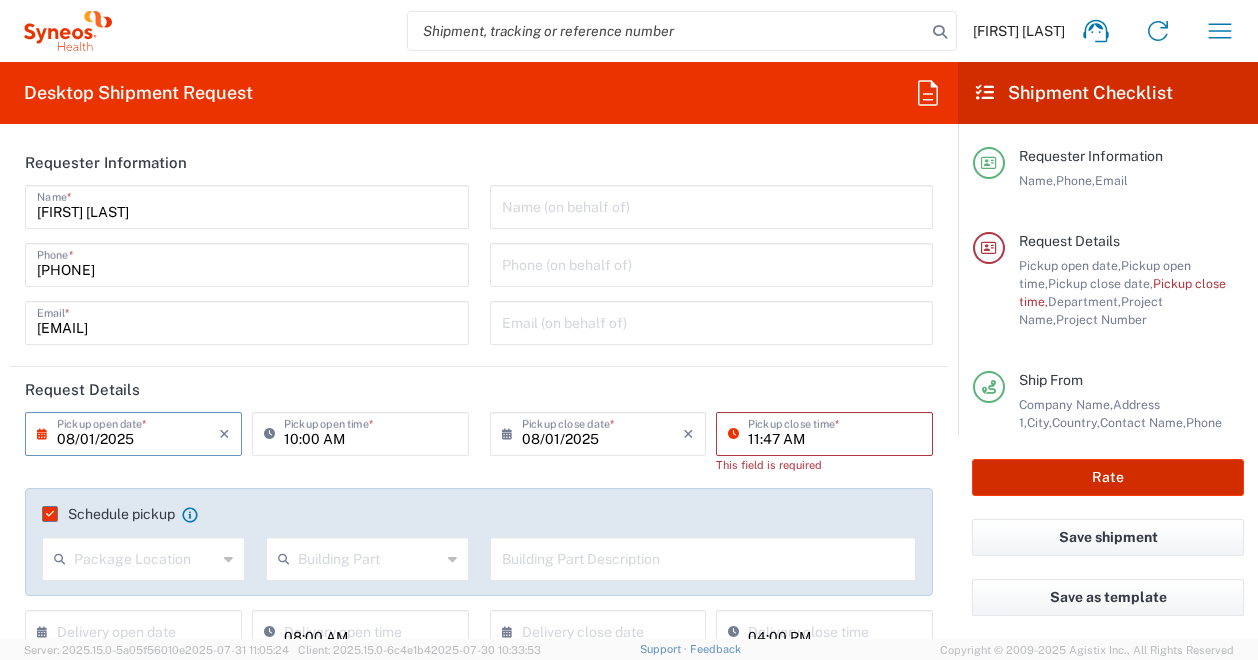 click on "Rate" 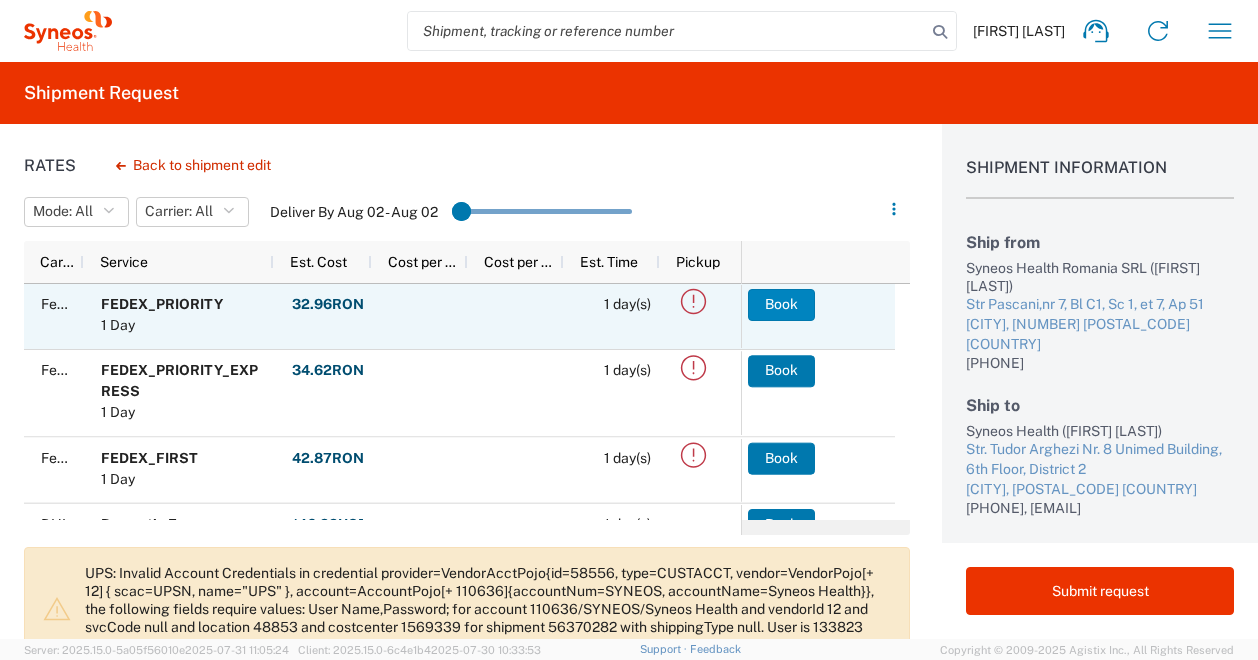 click on "Book" 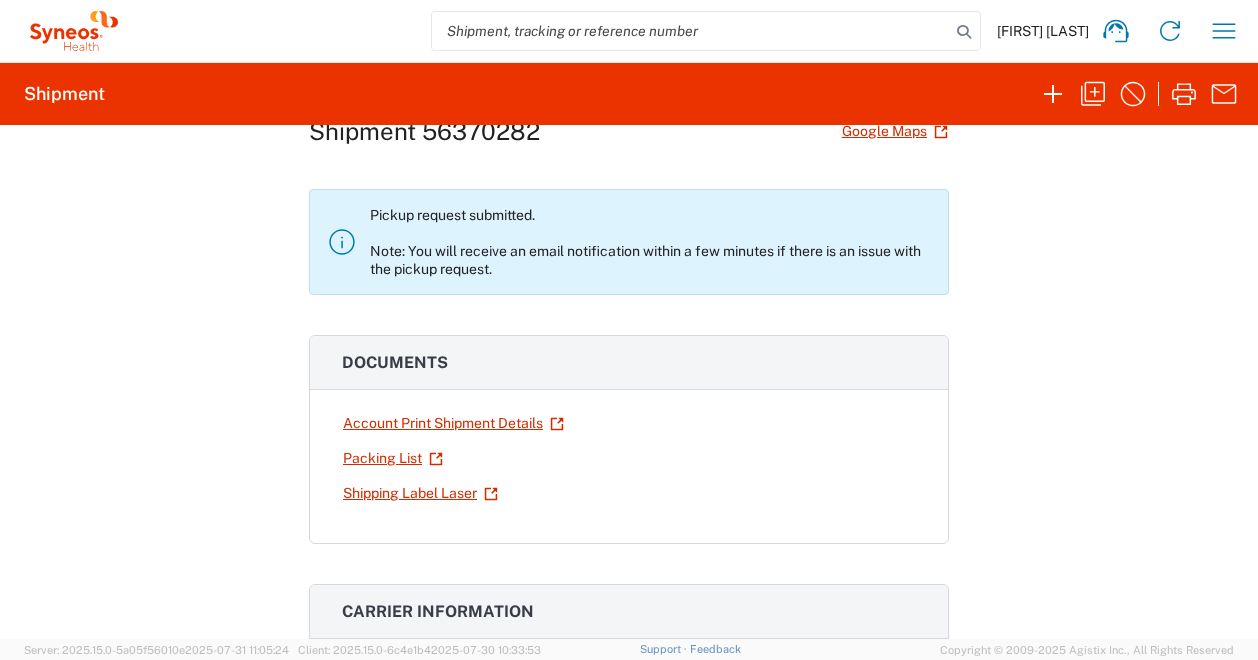 scroll, scrollTop: 0, scrollLeft: 0, axis: both 